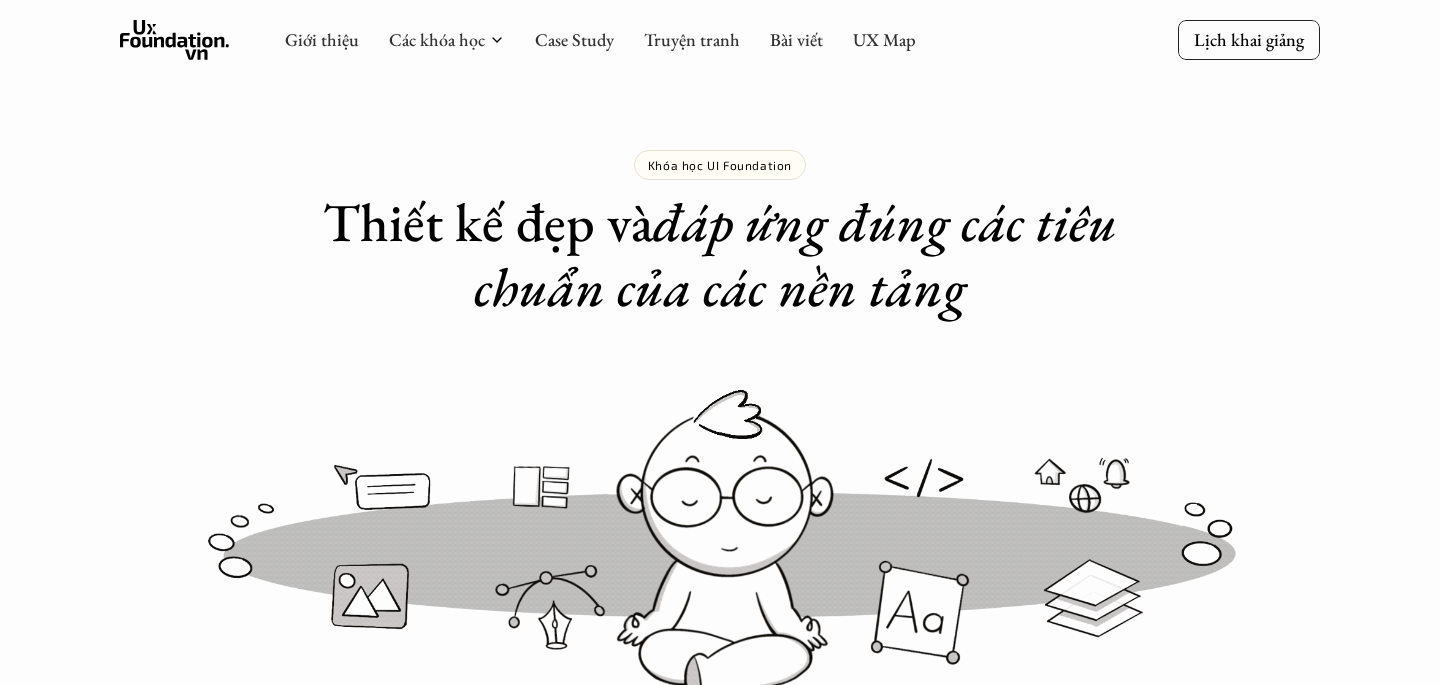 scroll, scrollTop: 4660, scrollLeft: 0, axis: vertical 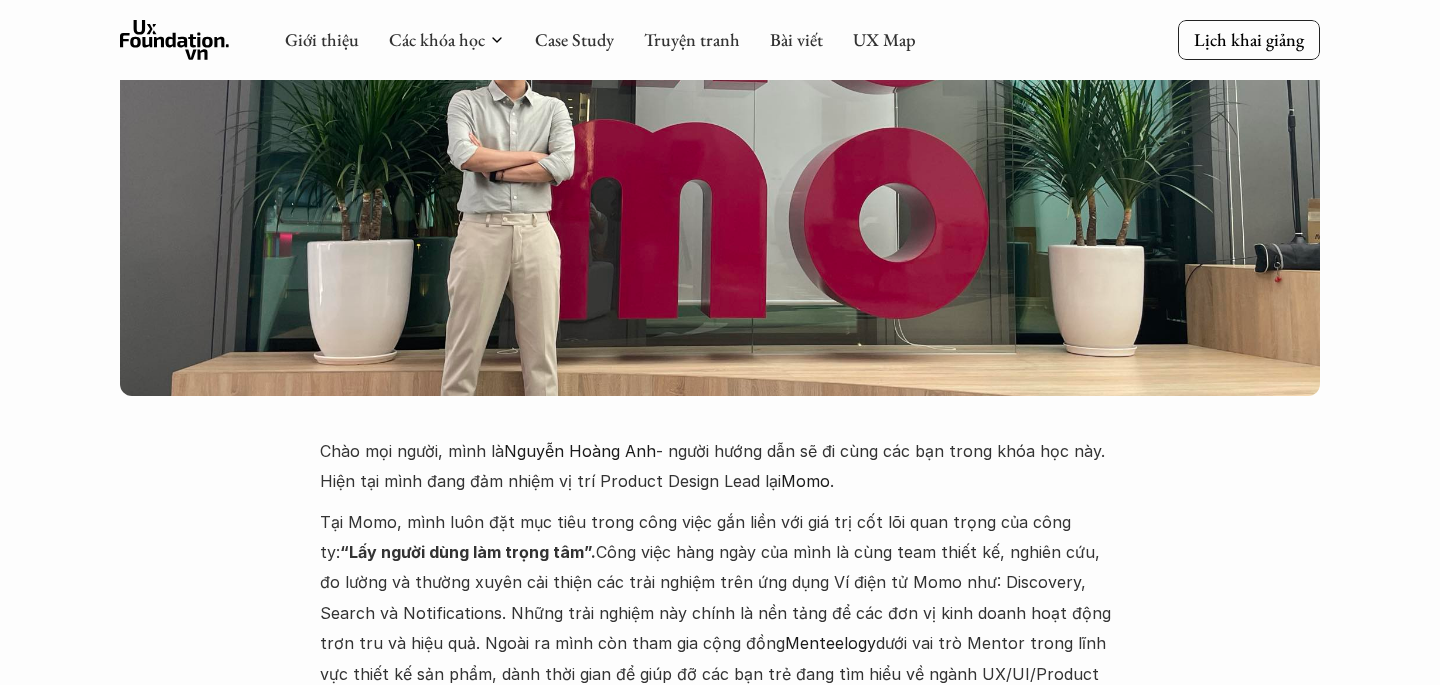 click on "At Momo, I always set goals in my work that are linked to the company's core values: “User-centric”. My daily work is to work with the design team to research, measure, and continuously improve the experiences on the Momo e-wallet application such as: Discovery, Search and Notifications. These experiences are the foundation for business units to operate smoothly and effectively. I also participate in the Menteelogy community as a Mentor in the field of product design, dedicating time to help young people who are learning about the UX/UI/Product design industry in general." at bounding box center [720, 613] 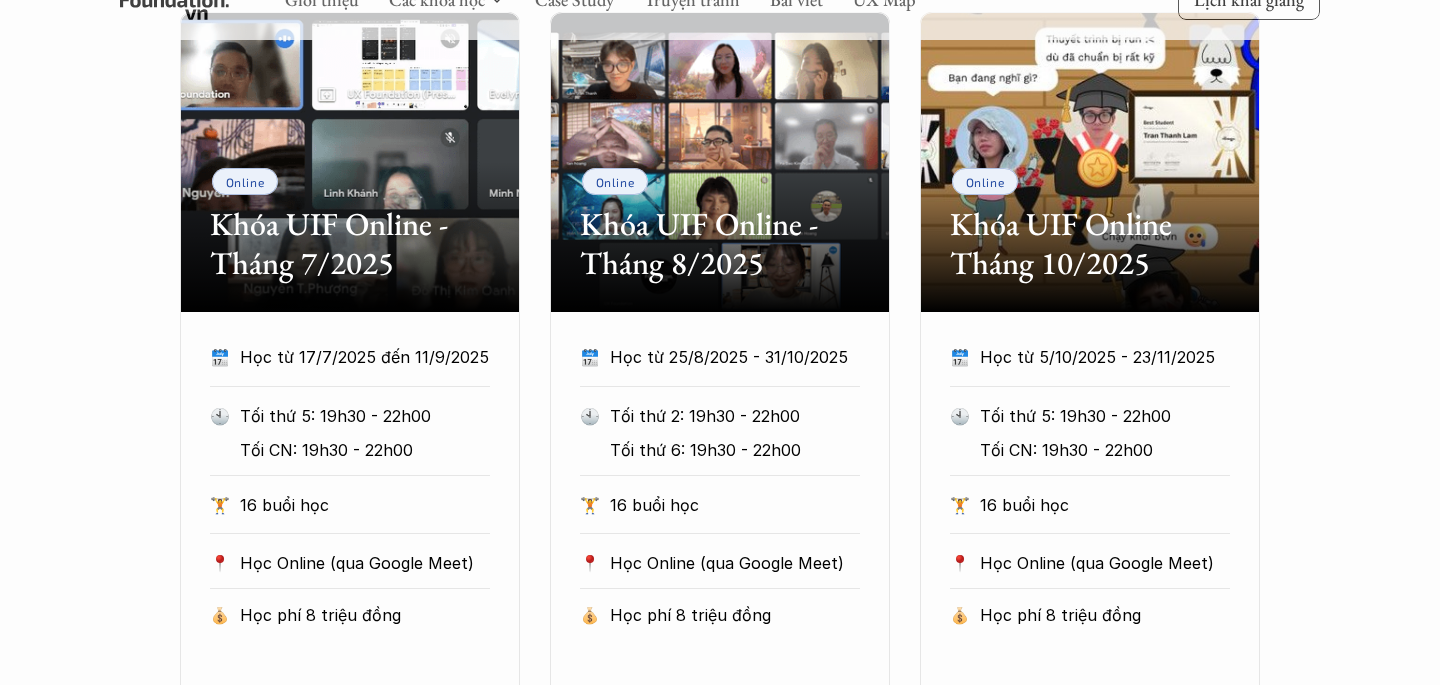 scroll, scrollTop: 1125, scrollLeft: 0, axis: vertical 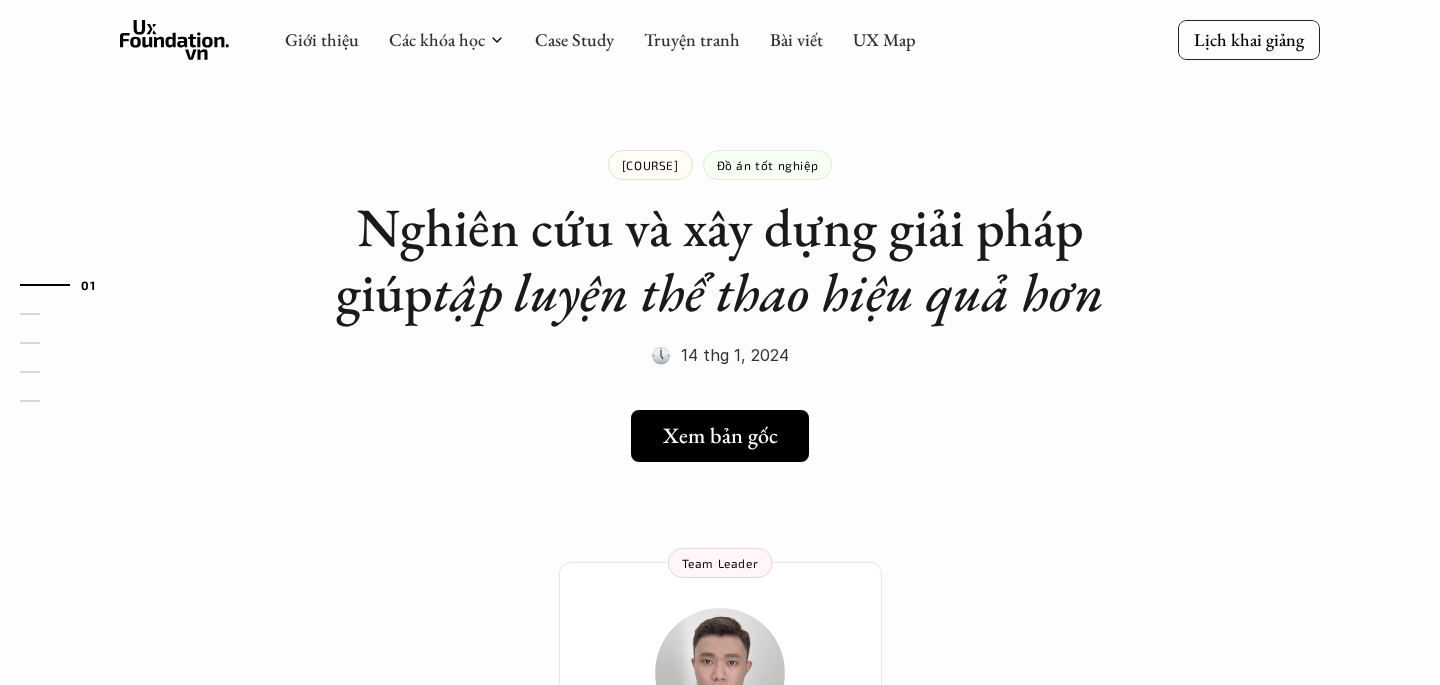 click 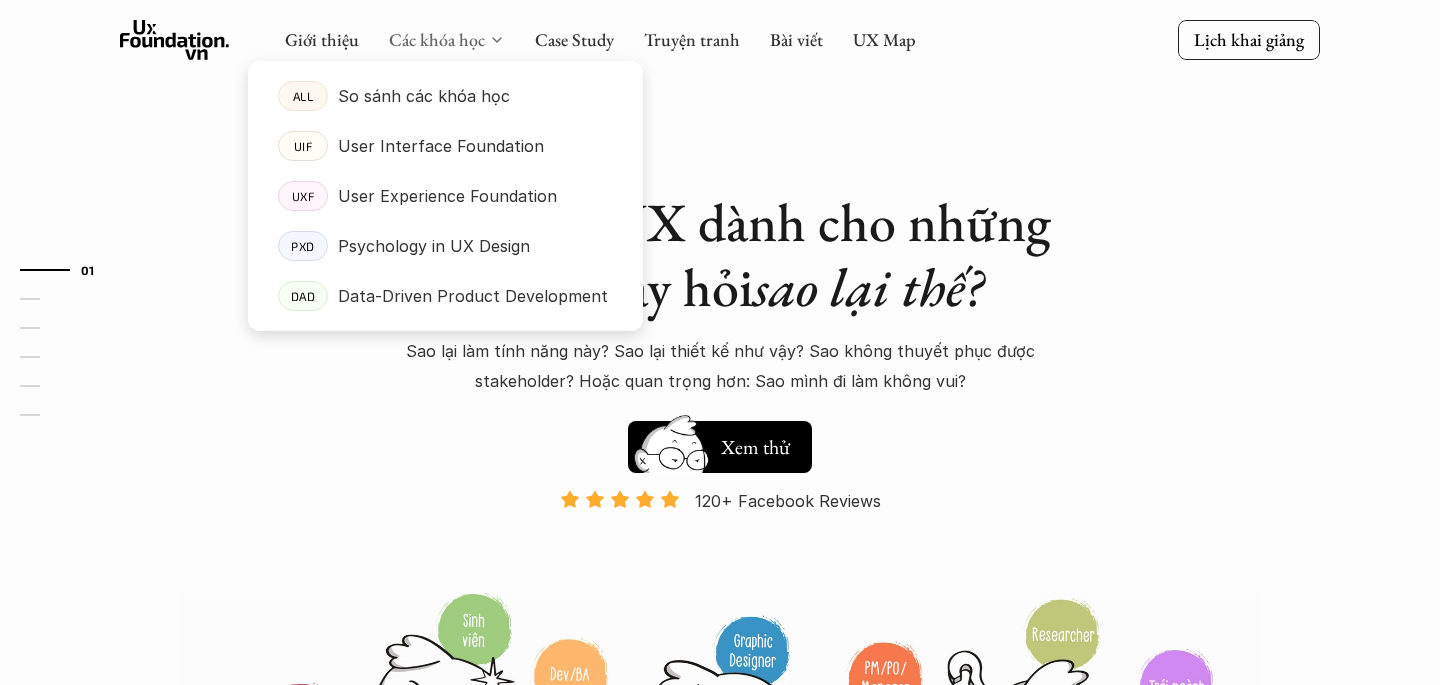 click on "Các khóa học" at bounding box center (437, 39) 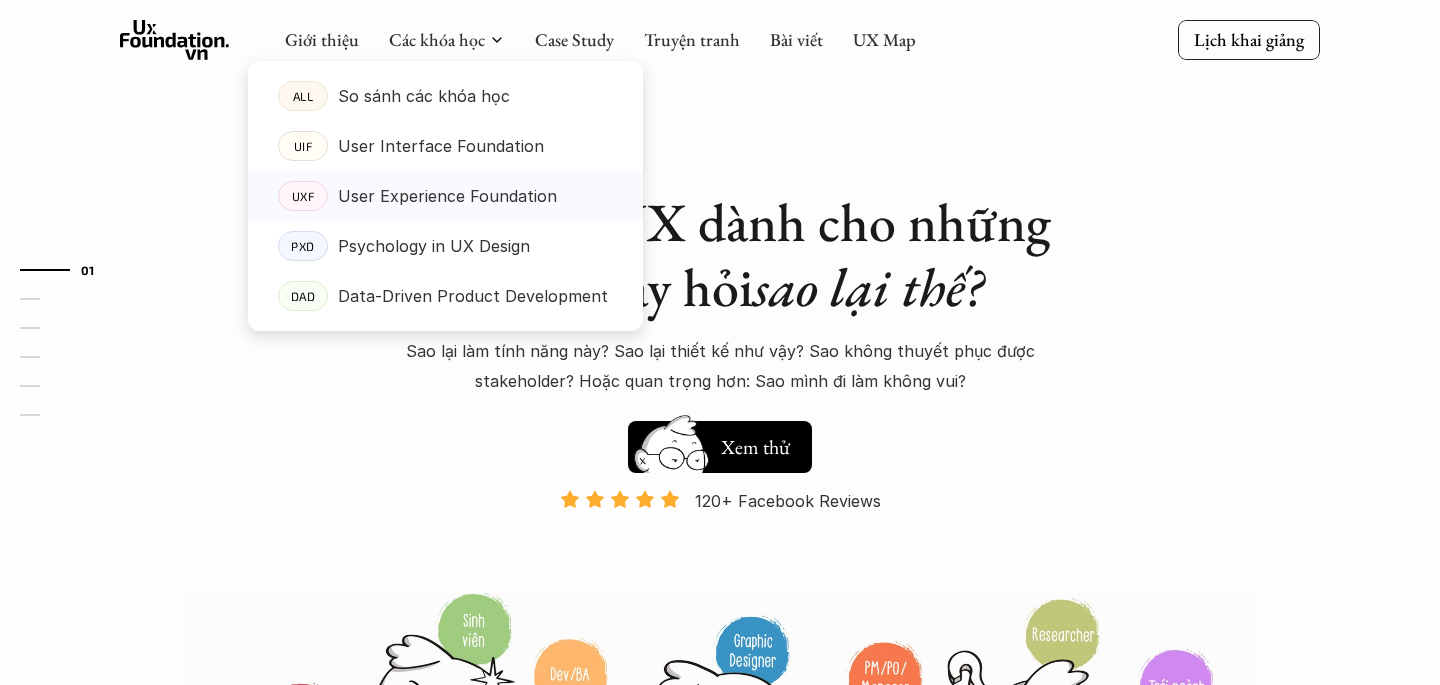 click on "User Experience Foundation" at bounding box center (447, 196) 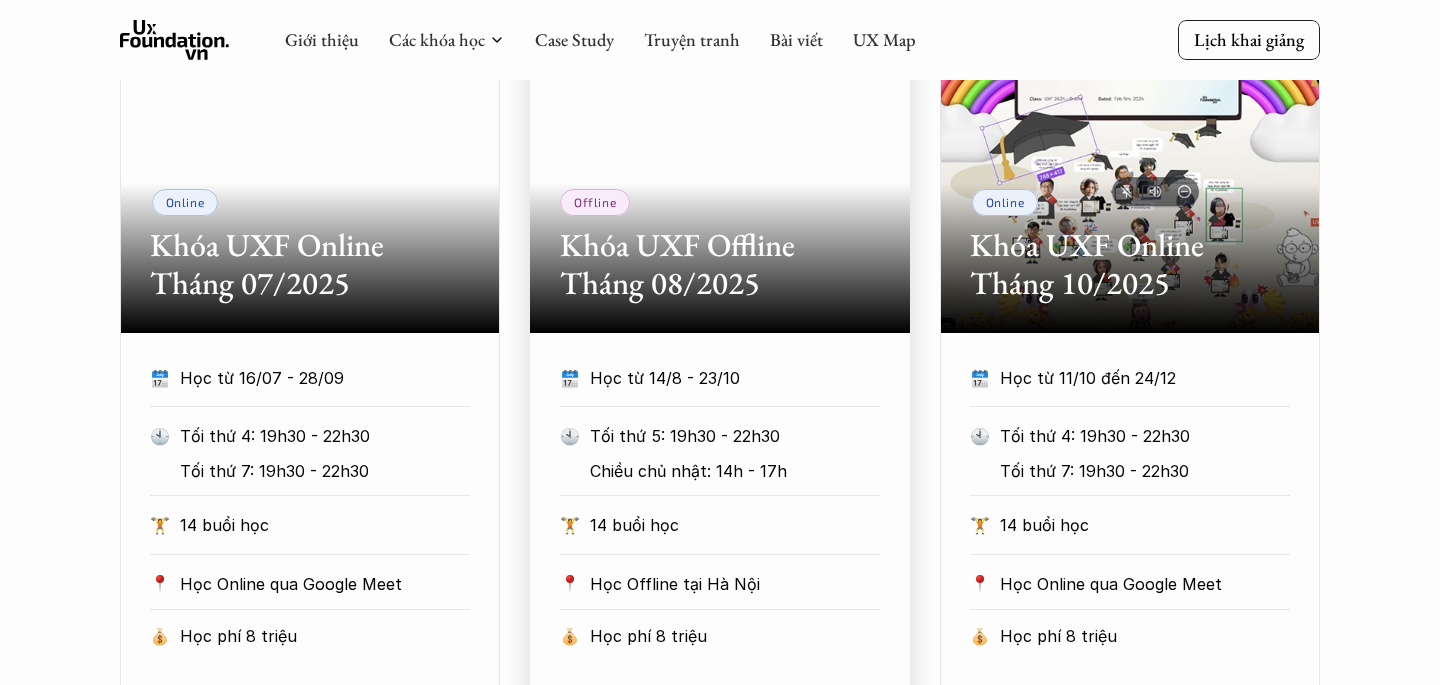 scroll, scrollTop: 966, scrollLeft: 0, axis: vertical 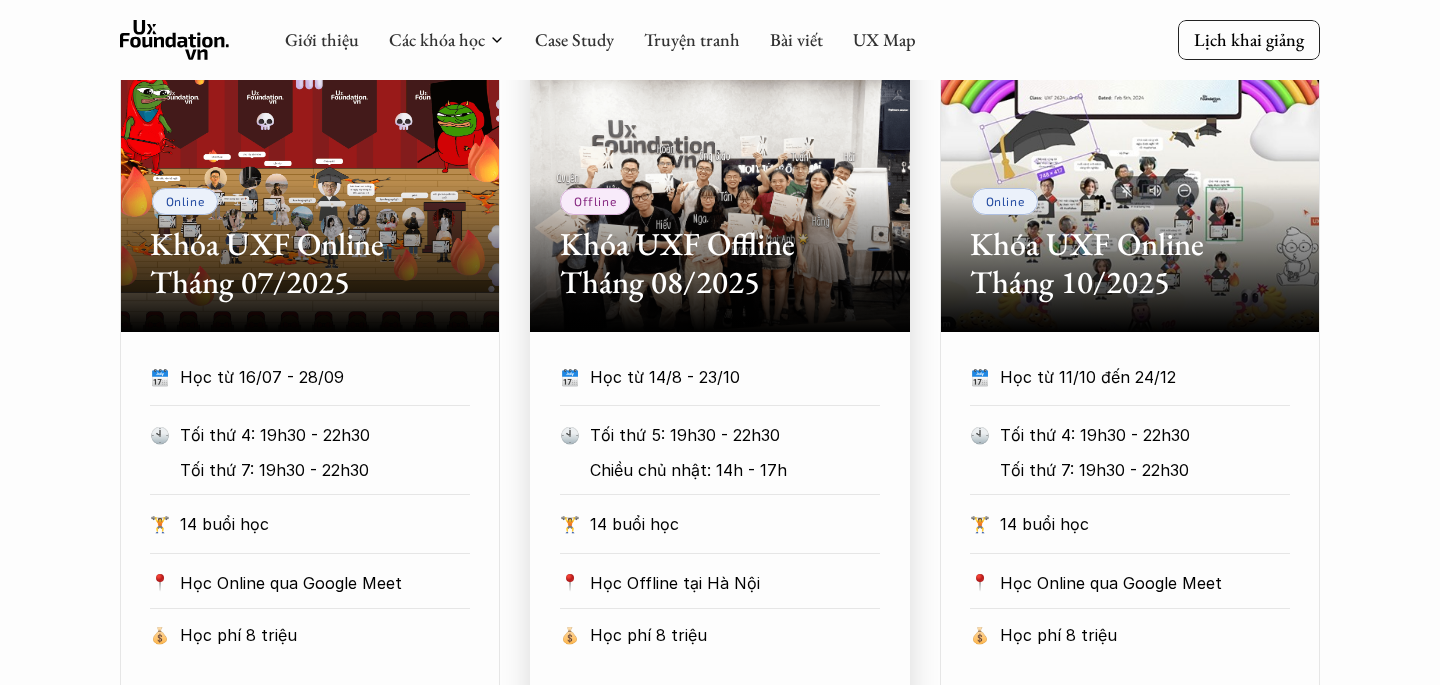 click on "Học từ 14/8 - 23/10" at bounding box center (735, 377) 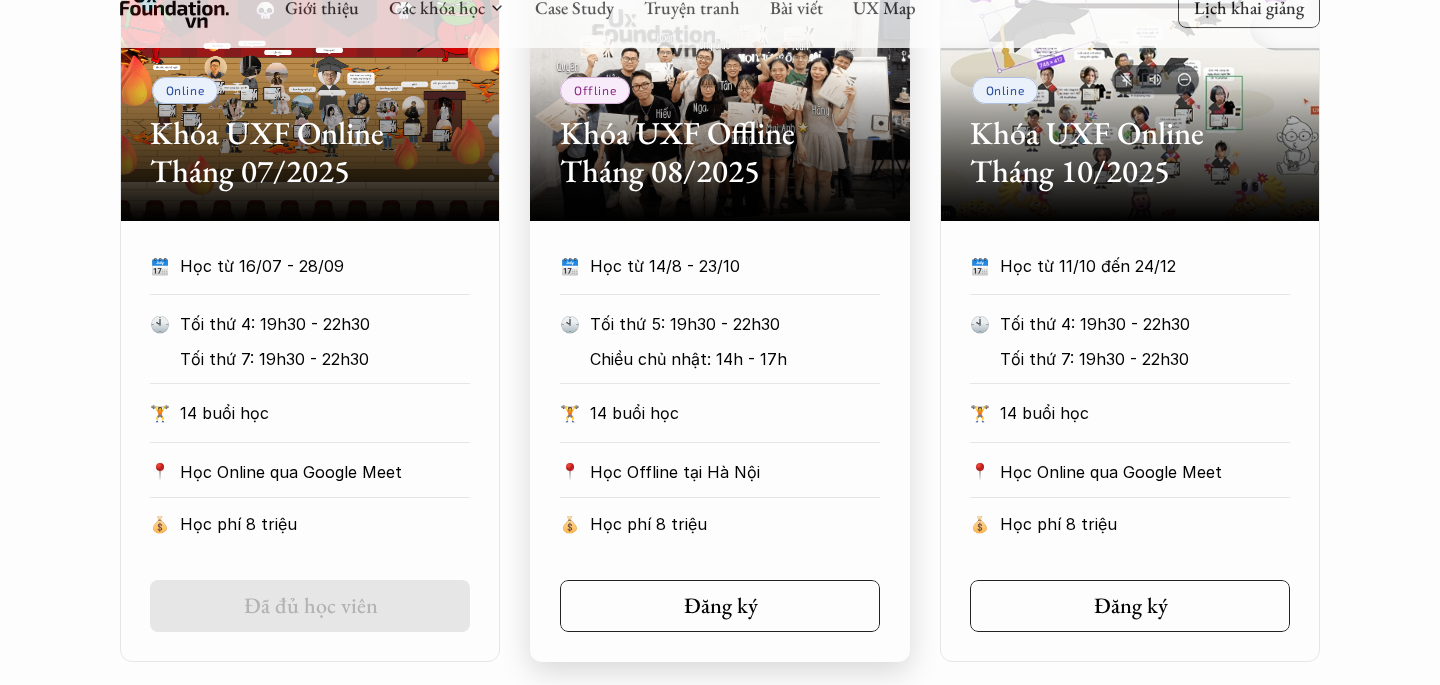 scroll, scrollTop: 1078, scrollLeft: 0, axis: vertical 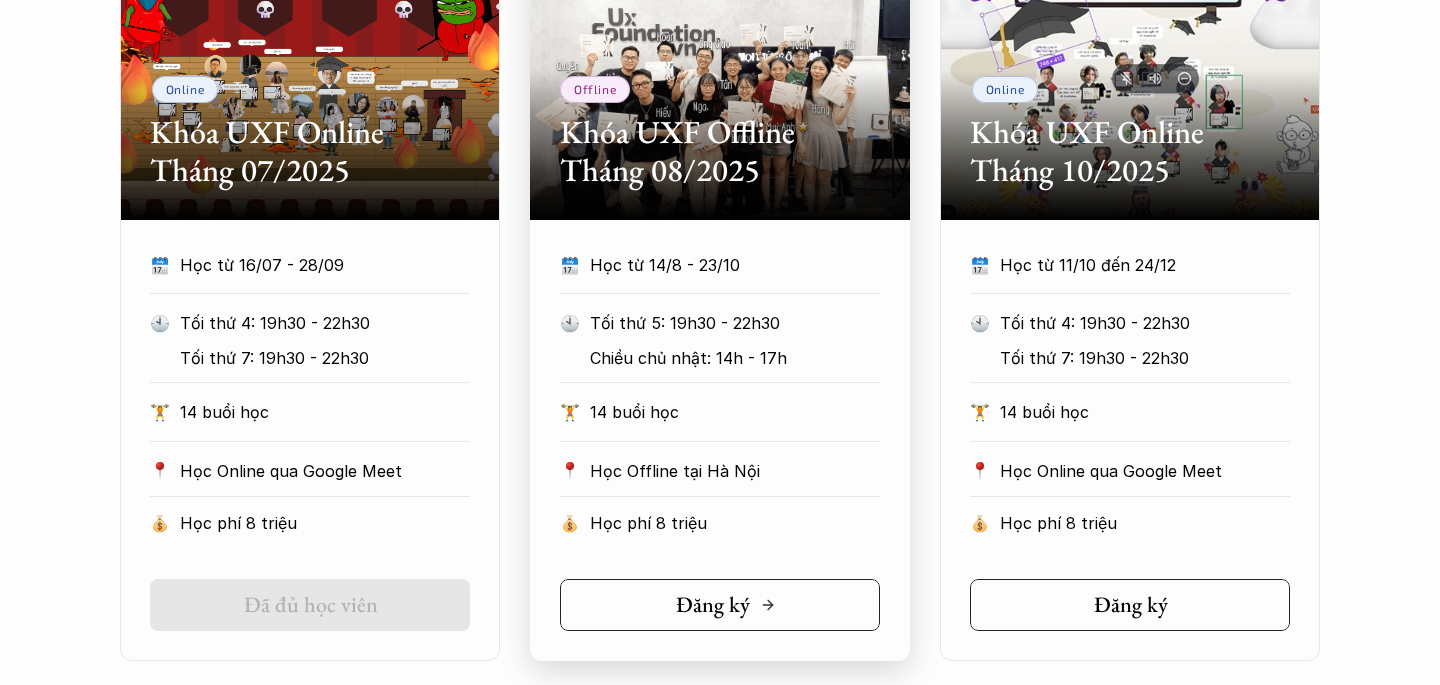 click on "Đăng ký" at bounding box center (713, 605) 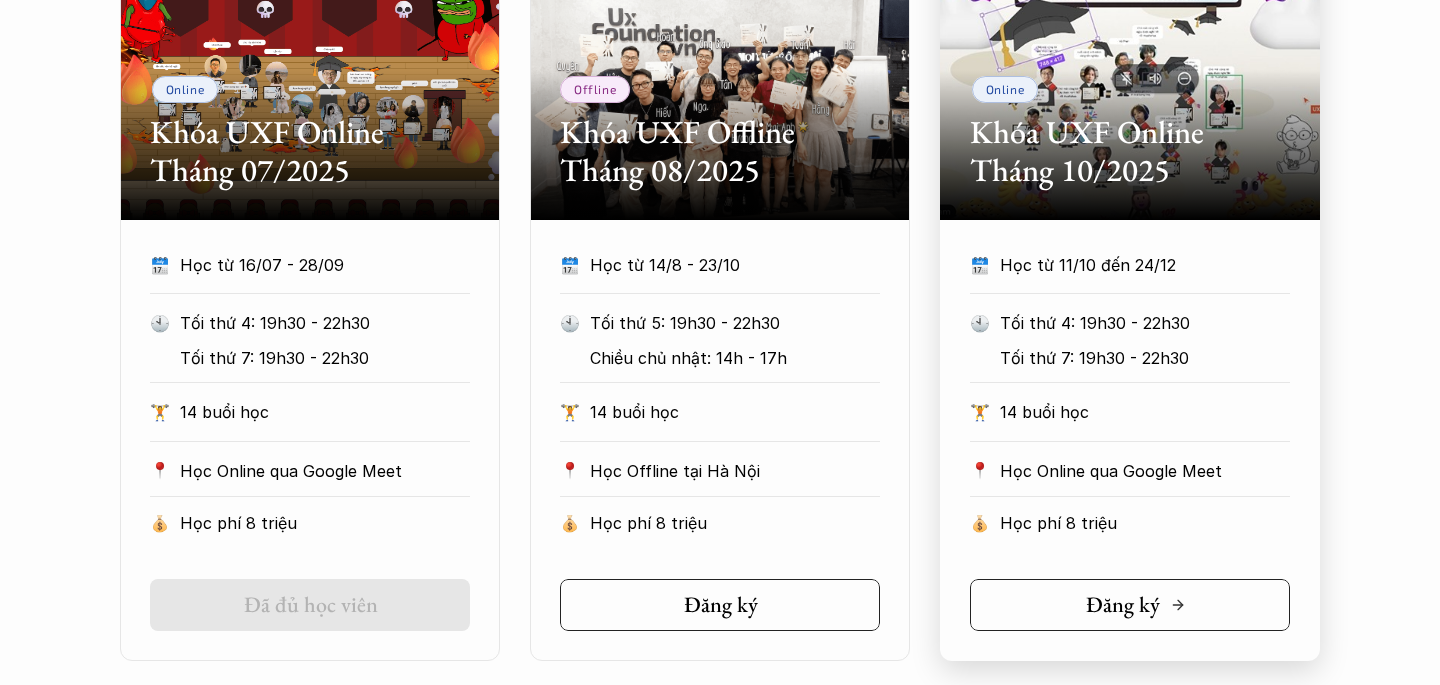 click on "Đăng ký" at bounding box center (1123, 605) 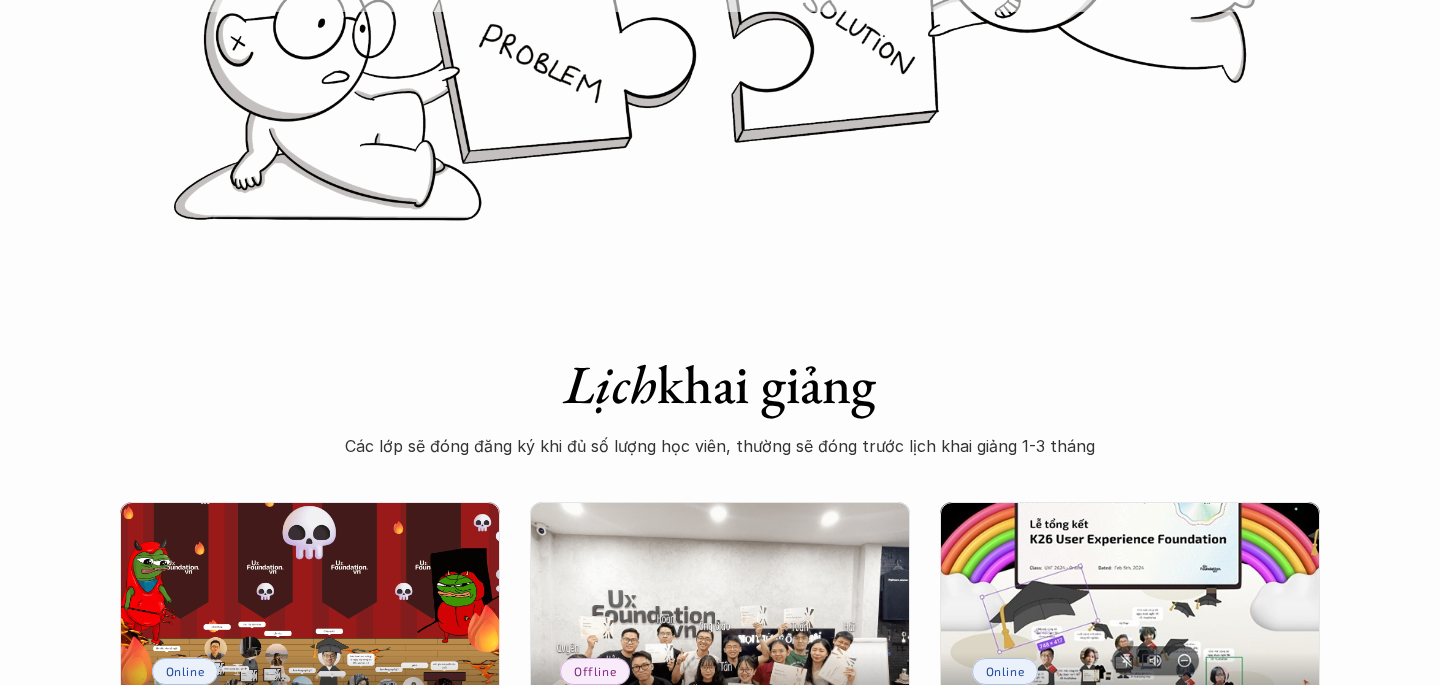 scroll, scrollTop: 664, scrollLeft: 0, axis: vertical 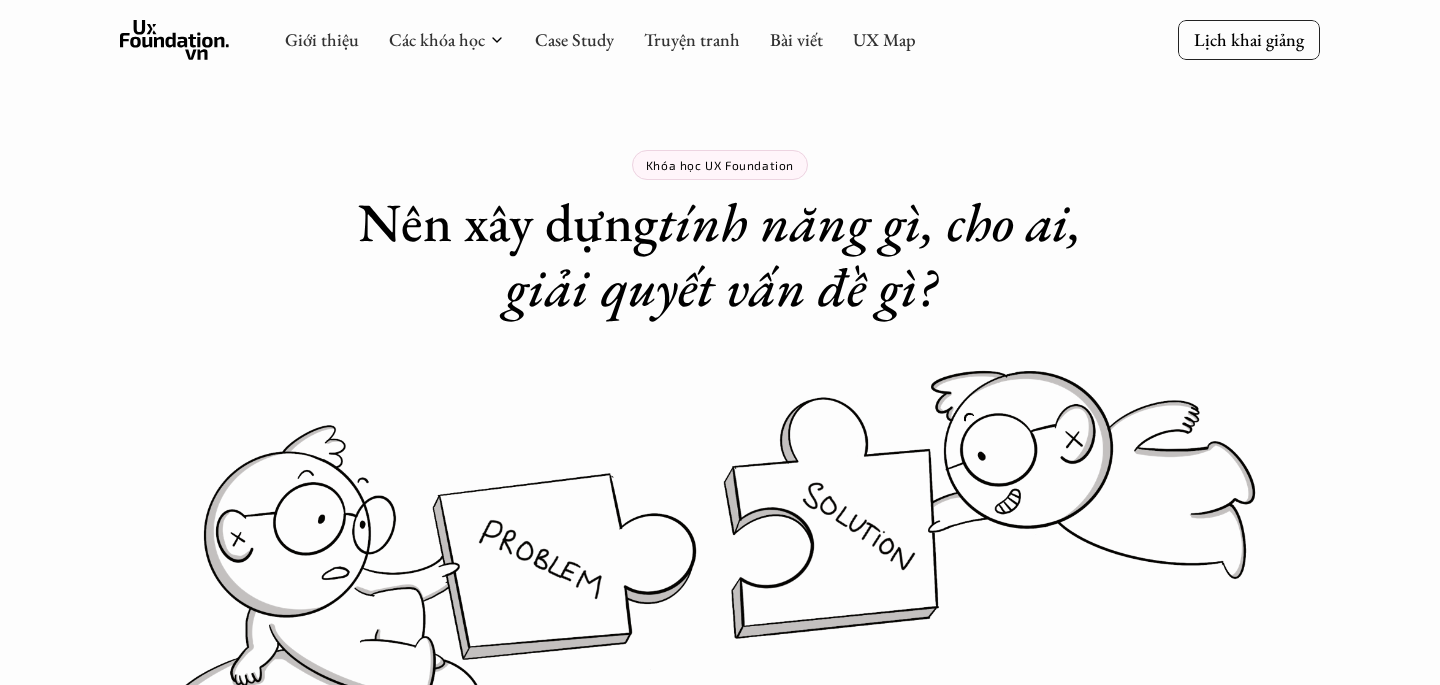 click on "Các khóa học" at bounding box center (447, 40) 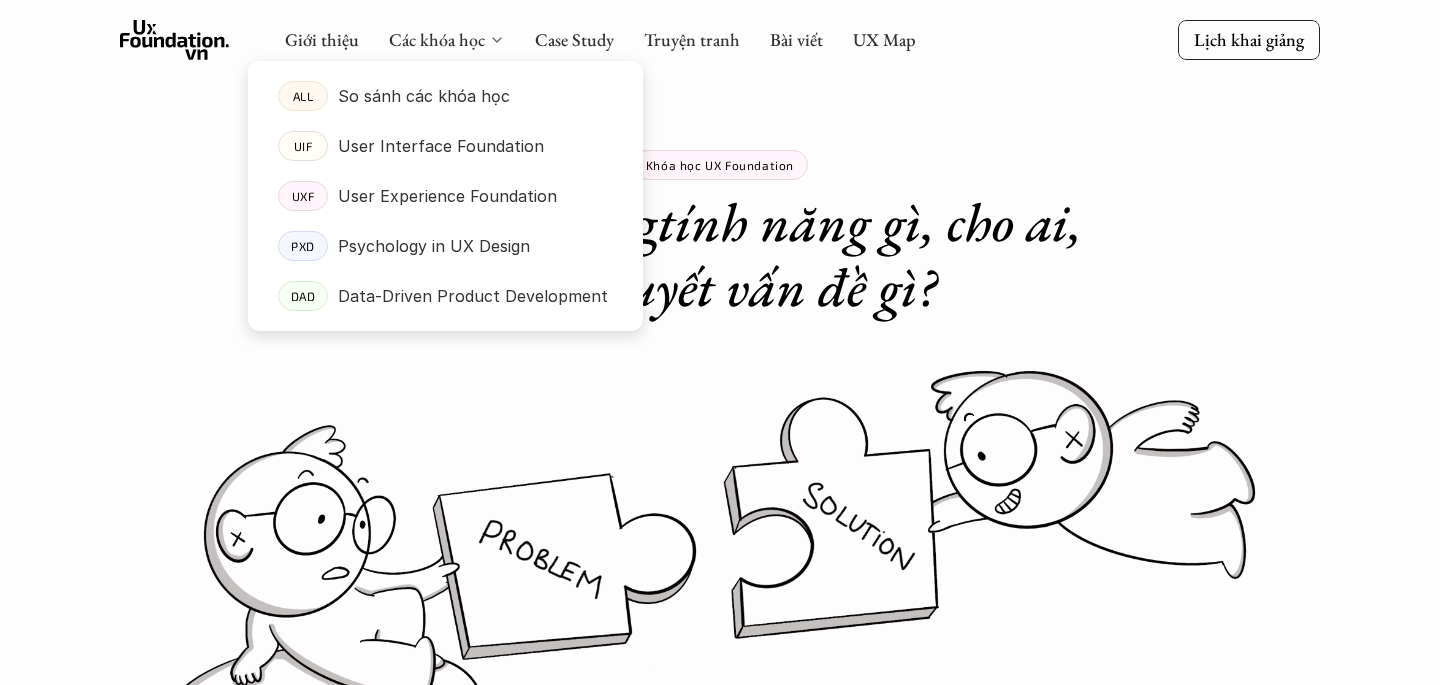 click on "Các khóa học" at bounding box center [447, 40] 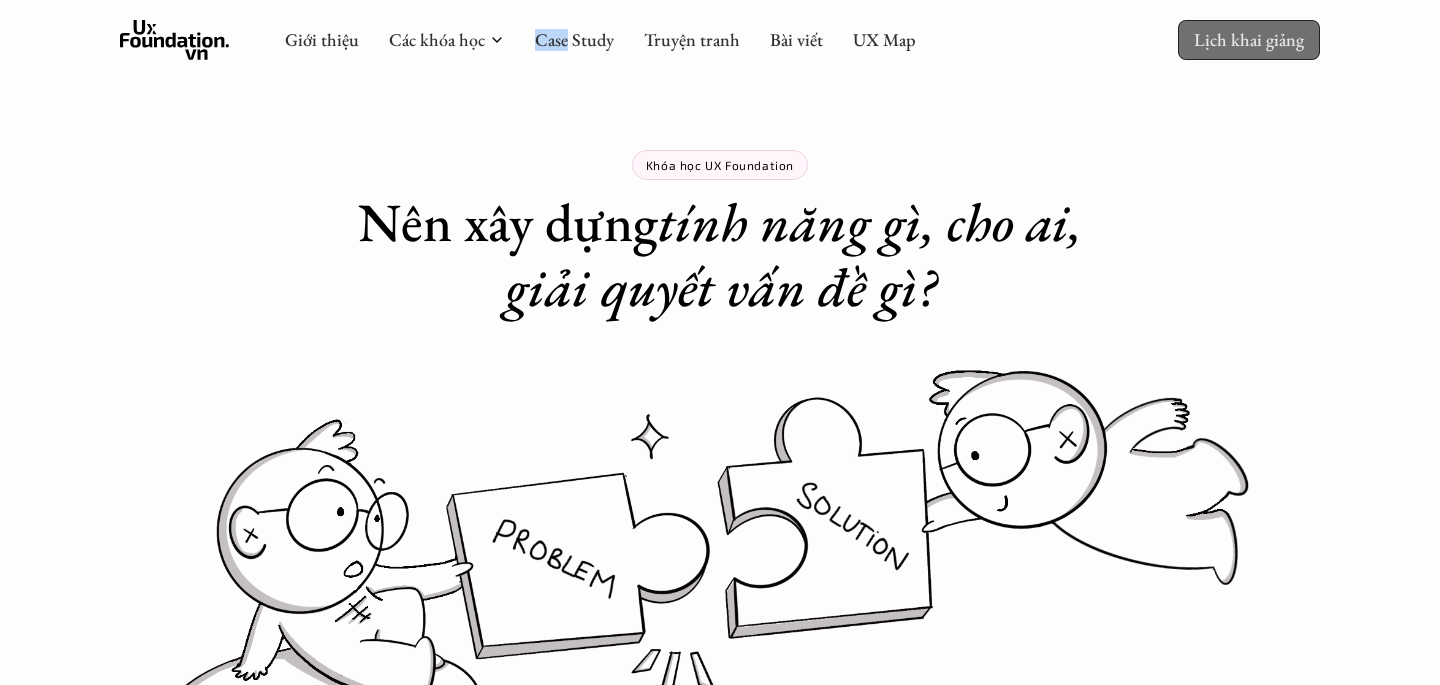 click on "Lịch khai giảng" at bounding box center (1249, 39) 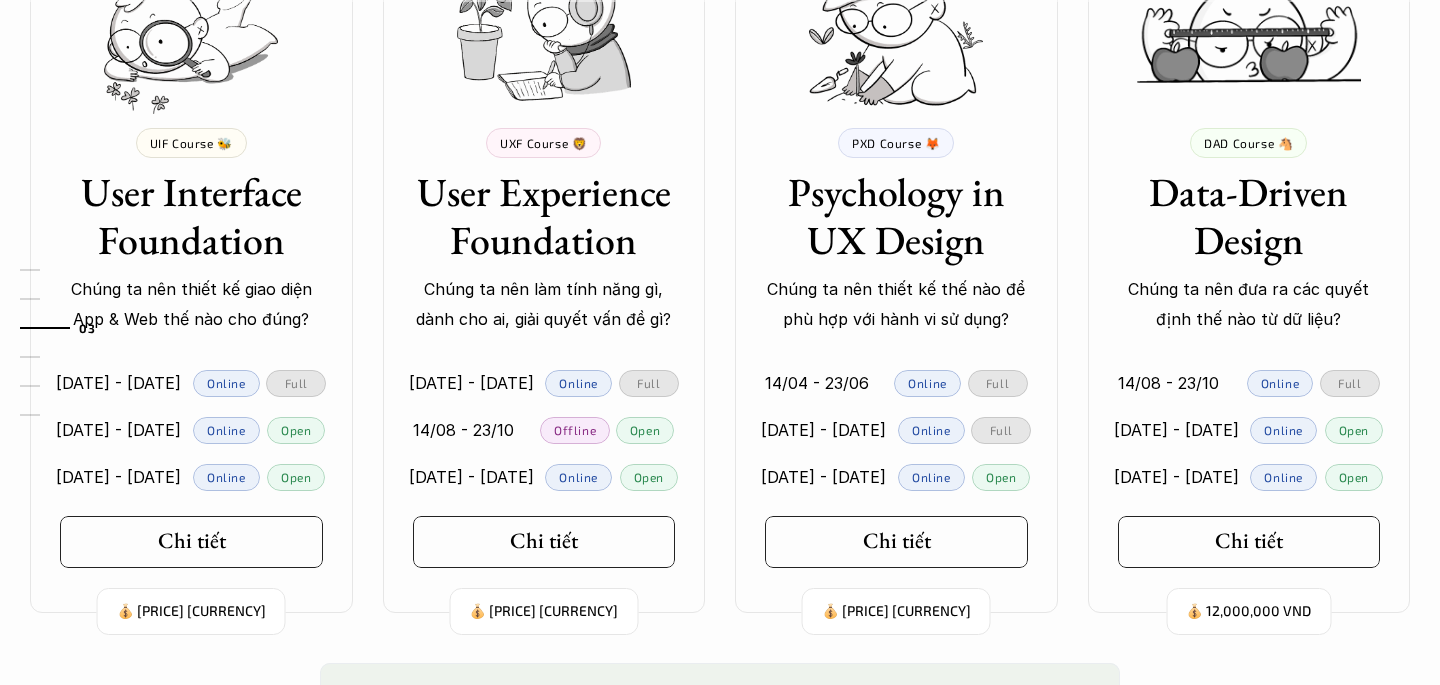 scroll, scrollTop: 1993, scrollLeft: 0, axis: vertical 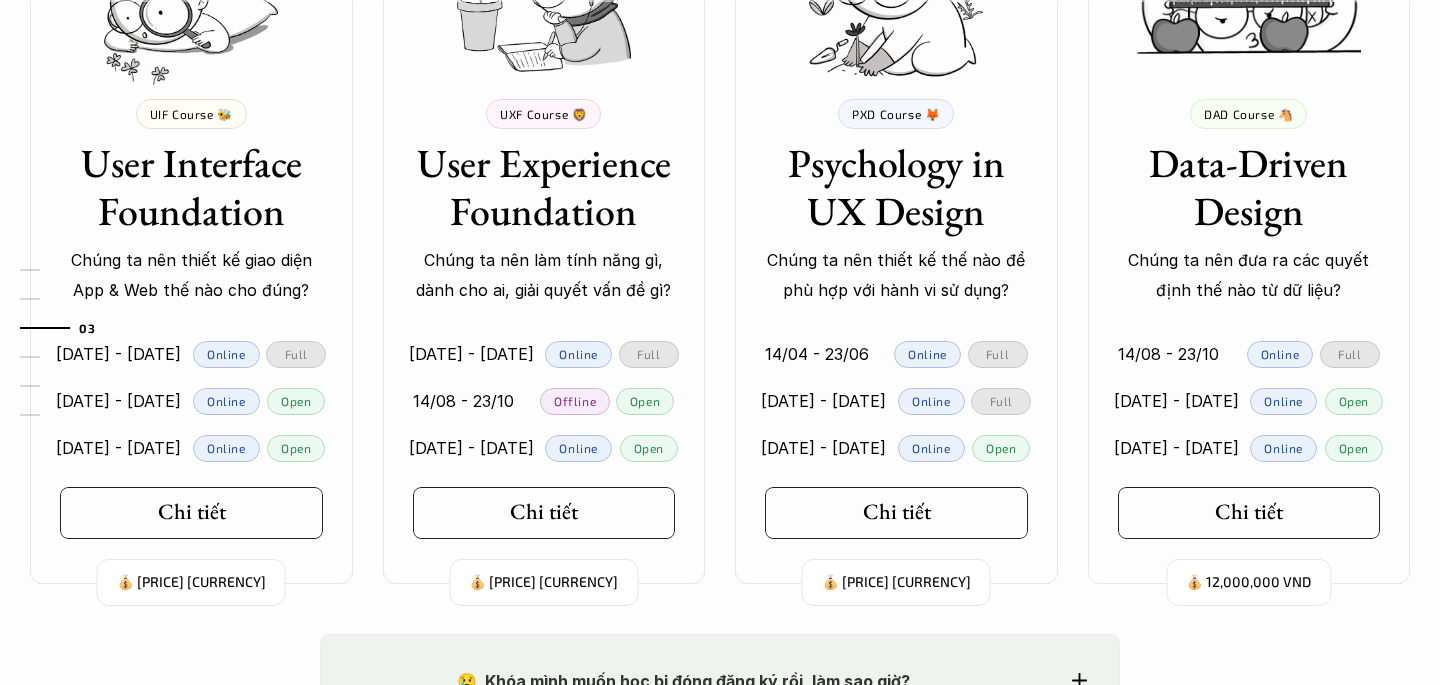 click on "Offline" at bounding box center (575, 401) 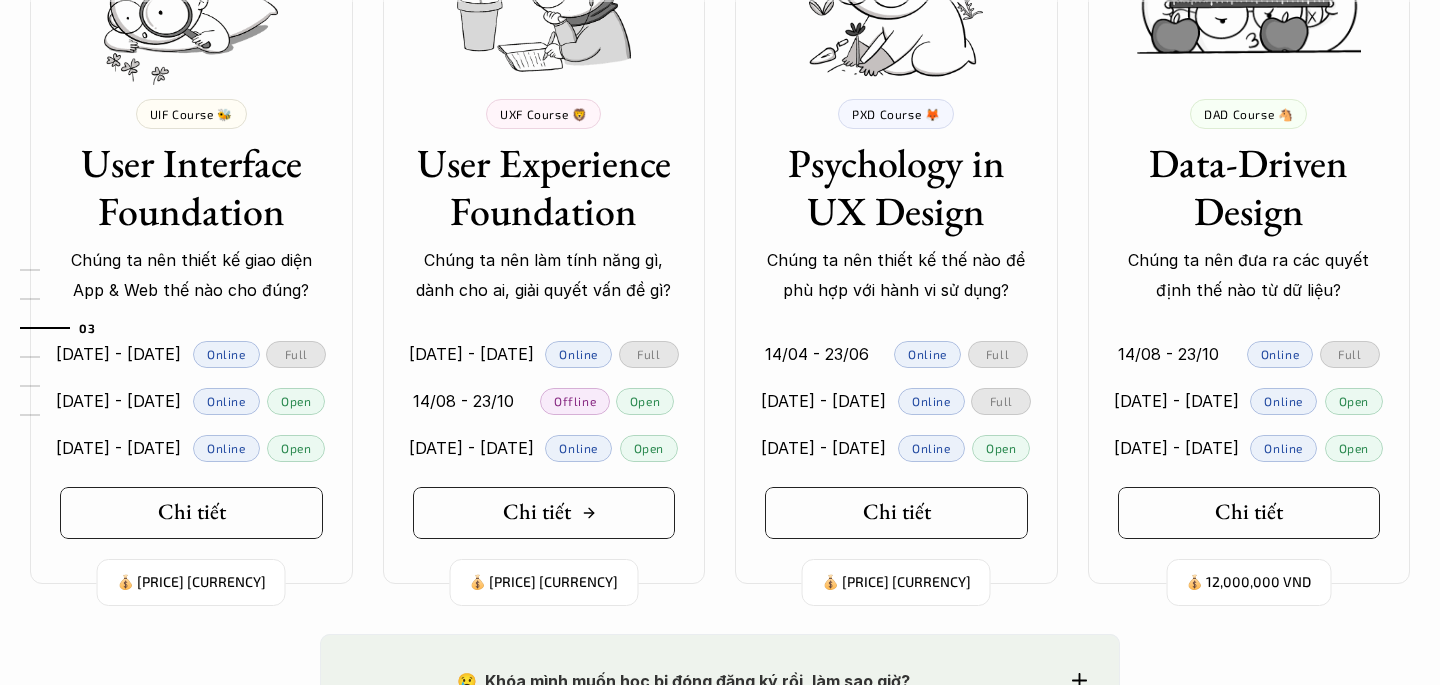 click on "Chi tiết" at bounding box center (544, 513) 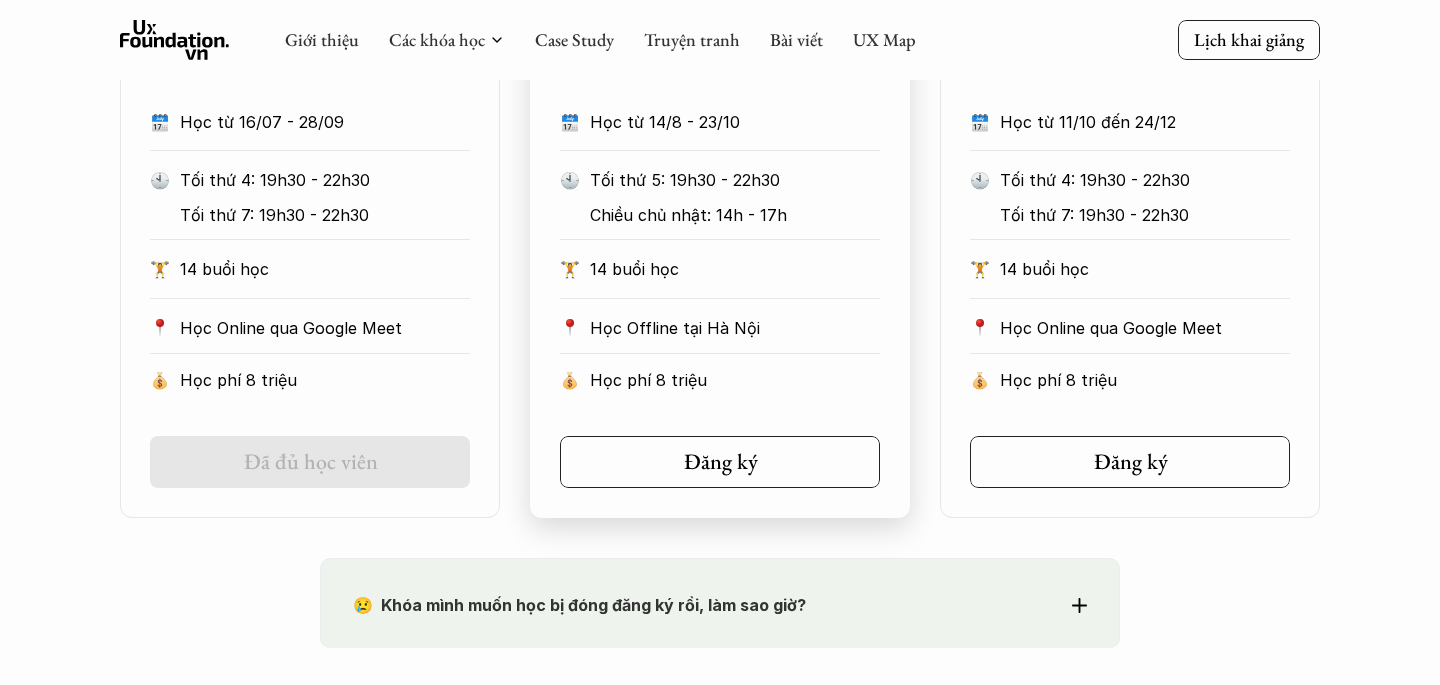 scroll, scrollTop: 1199, scrollLeft: 0, axis: vertical 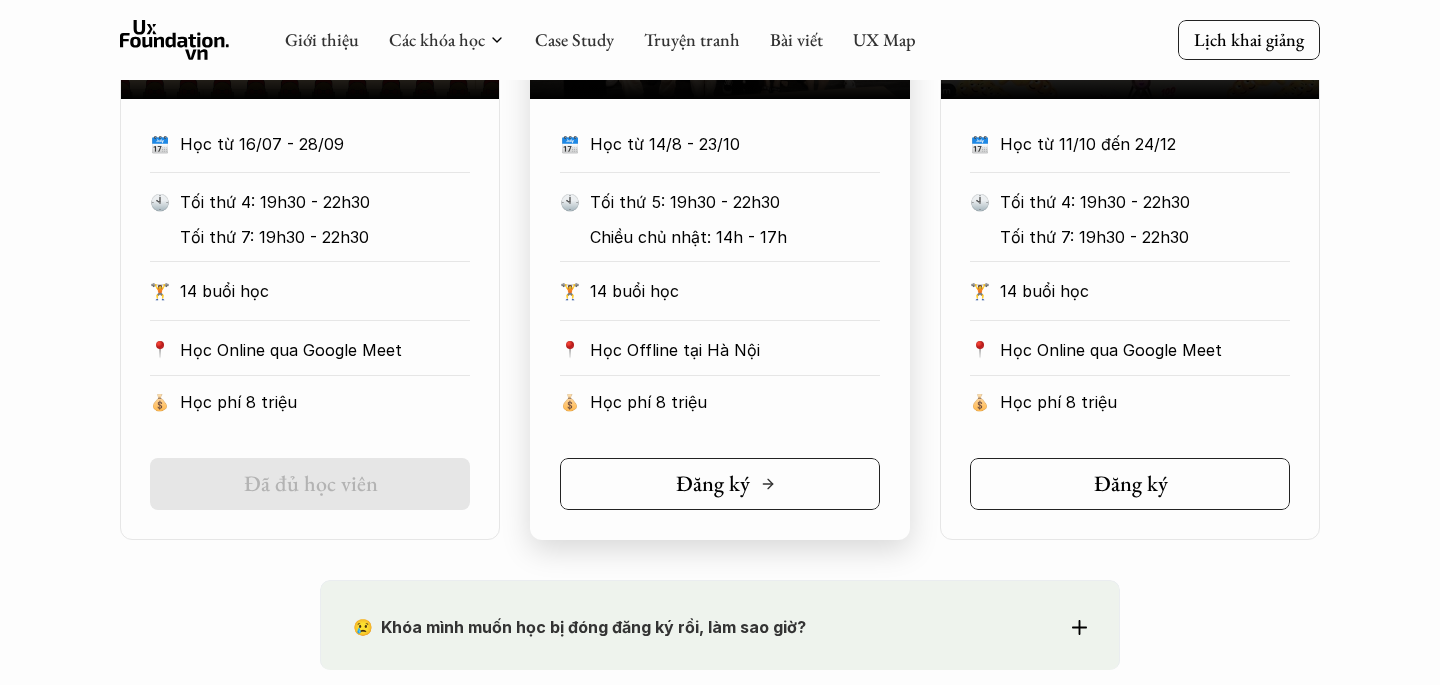 click on "Đăng ký" at bounding box center [720, 484] 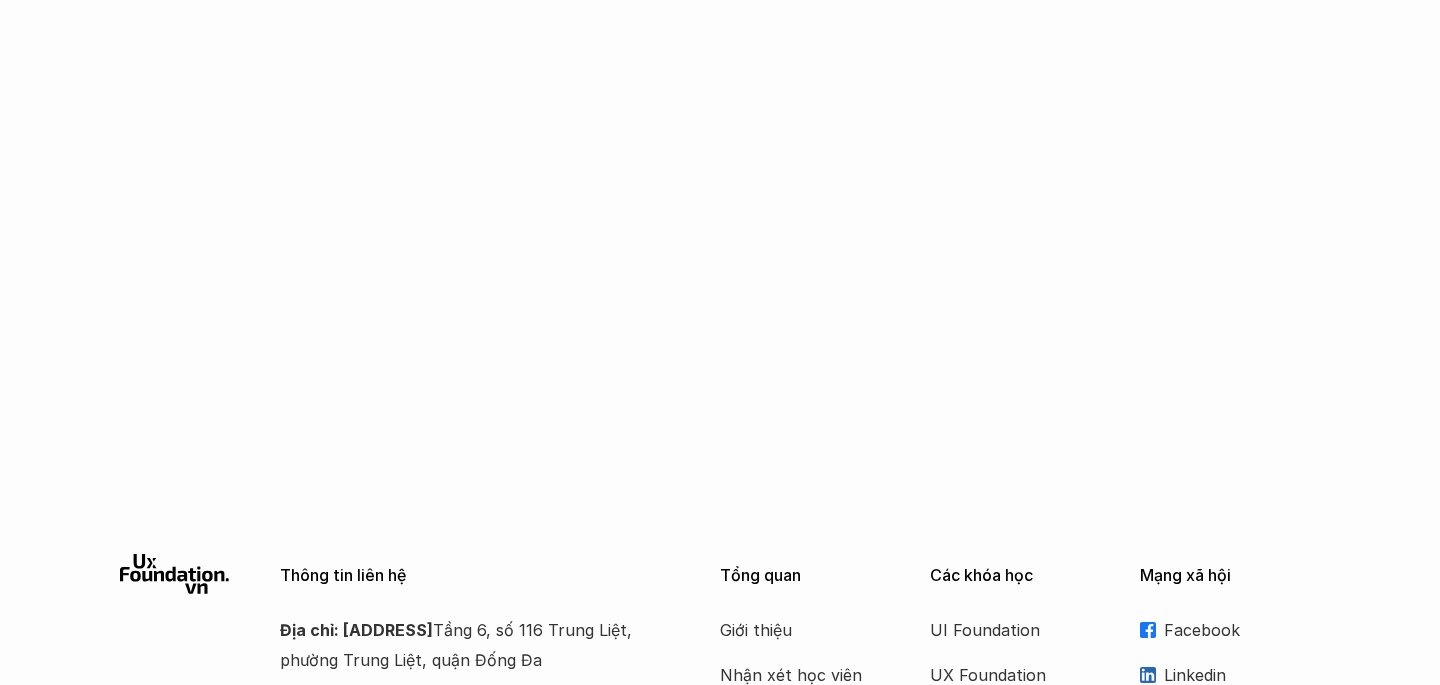 scroll, scrollTop: 3322, scrollLeft: 0, axis: vertical 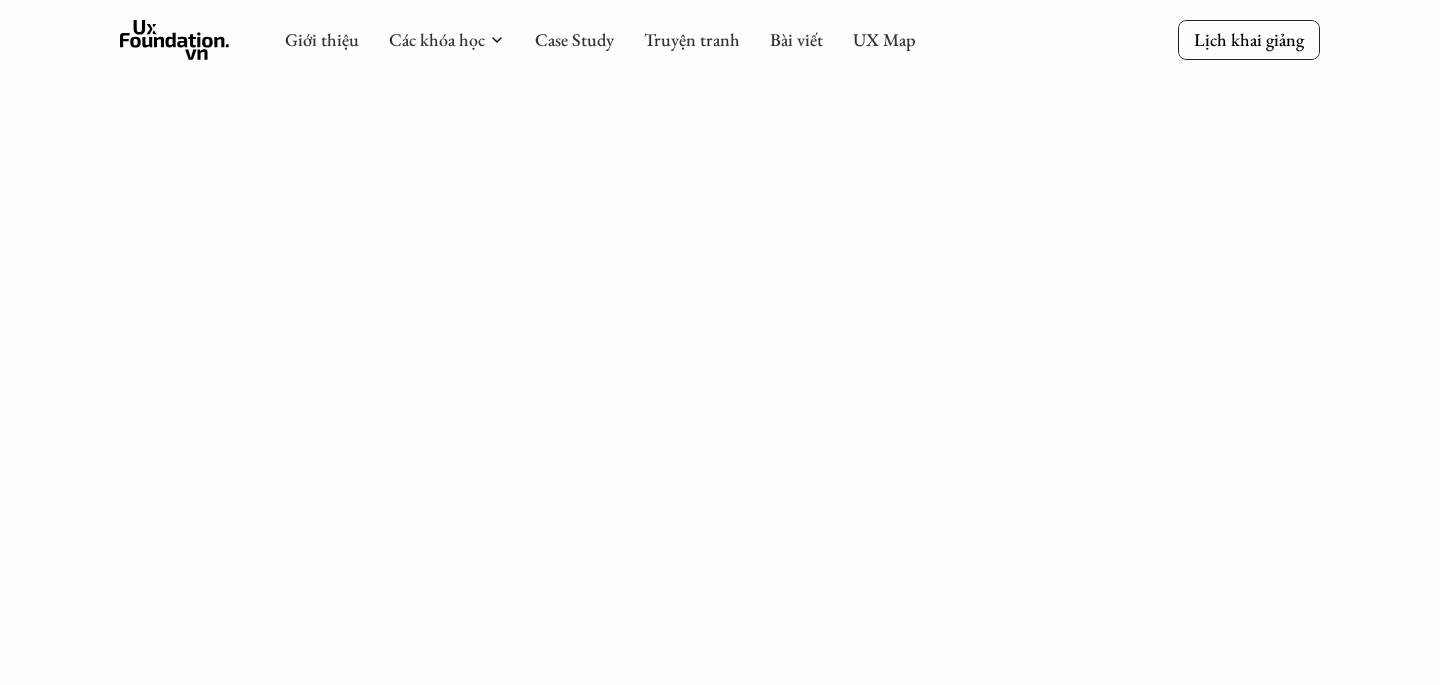 click on "Lịch khai giảng" at bounding box center (1249, 39) 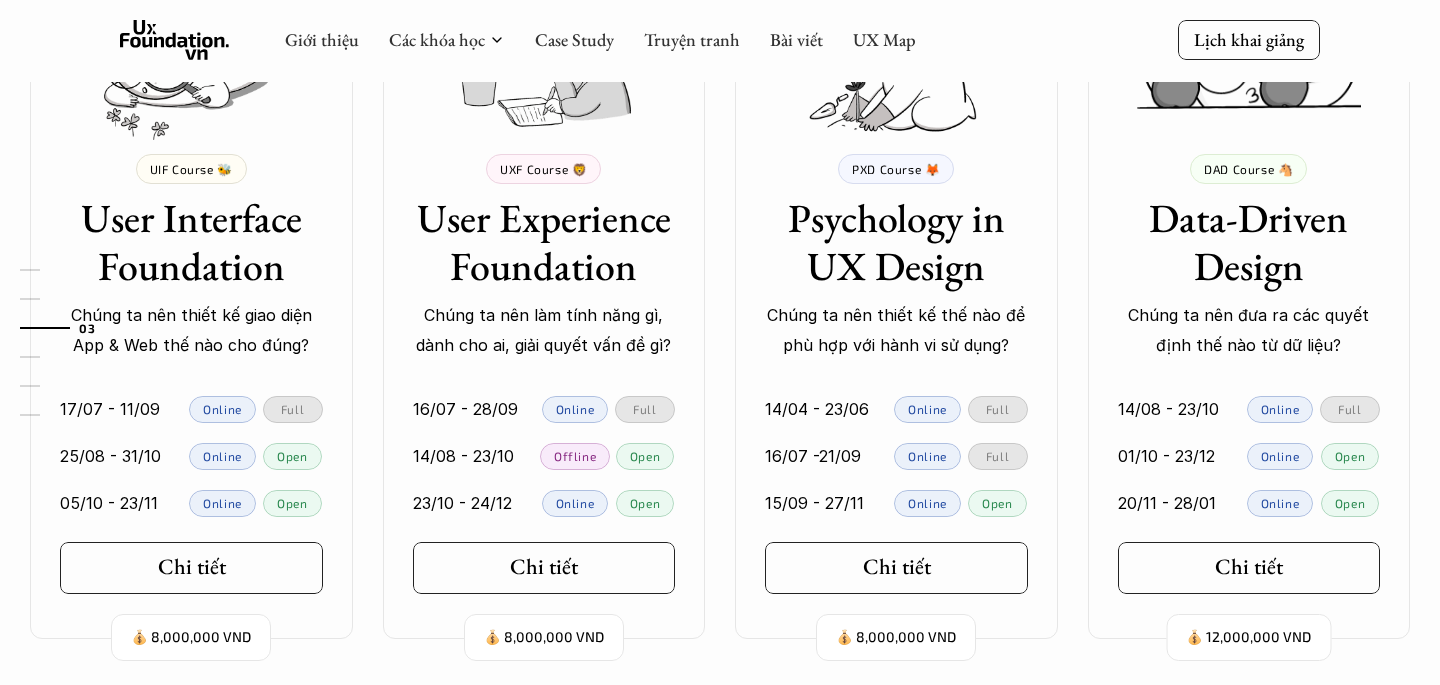 scroll, scrollTop: 1919, scrollLeft: 0, axis: vertical 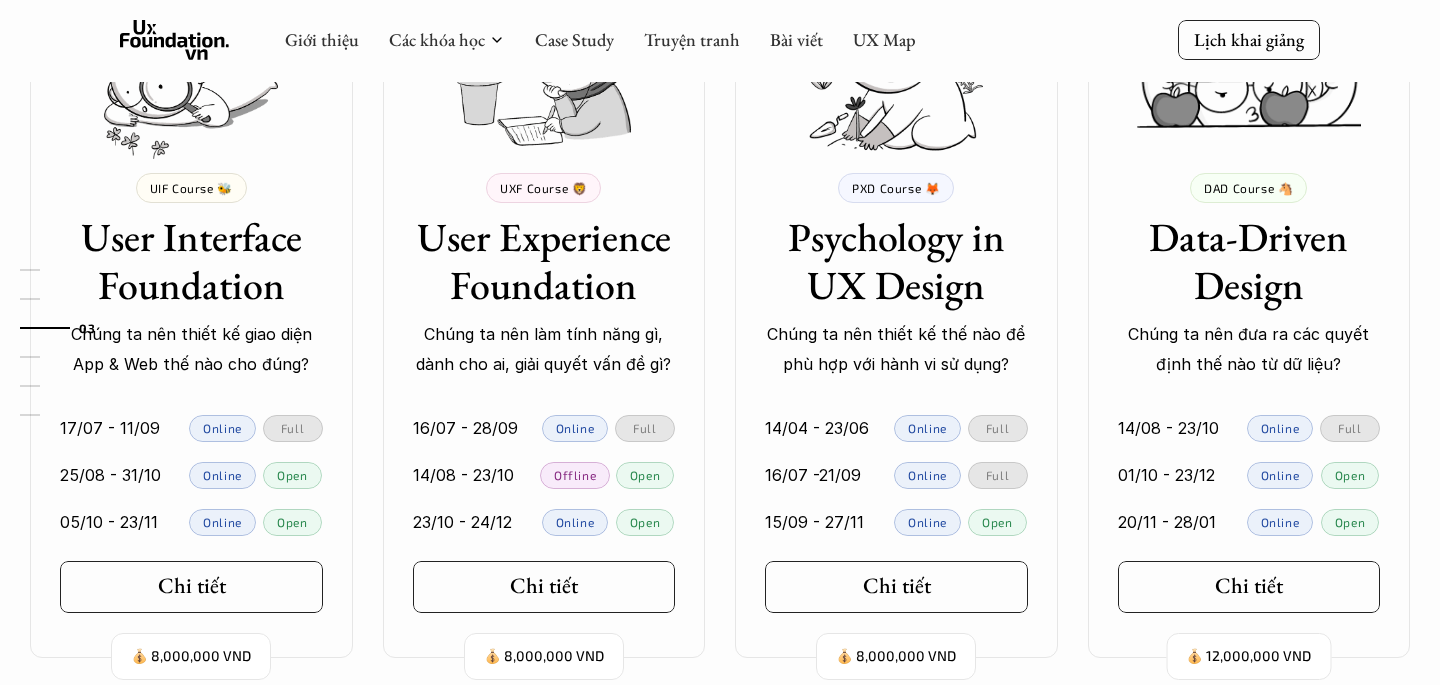 click on "💰 8,000,000 VND UIF Course 🐝 User Interface Foundation Chúng ta nên thiết kế giao diện App & Web thế nào cho đúng? 17/07 - 11/09 Online Full 25/08 - 31/10 Online Open 05/10 - 23/11 Online Open Chi tiết 💰 8,000,000 VND UXF Course 🦁 User Experience Foundation Chúng ta nên làm tính năng gì, dành cho ai, giải quyết vấn đề gì? 16/07 - 28/09 Online Full 14/08 - 23/10 Offline Open 23/10 - 24/12 Online Open Chi tiết 💰 8,000,000 VND PXD Course 🦊 Psychology in UX Design Chúng ta nên thiết kế thế nào để phù hợp với hành vi sử dụng? 14/04 - 23/06 Online Full 16/07 -21/09 Online Full 15/09 - 27/11 Online Open Chi tiết 💰 12,000,000 VND DAD Course 🐴 Data-Driven Design Chúng ta nên đưa ra các quyết định thế nào từ dữ liệu? 14/08 - 23/10 Online Full 01/10 - 23/12 Online Open 20/11 - 28/01 Online Open Chi tiết" at bounding box center (720, 303) 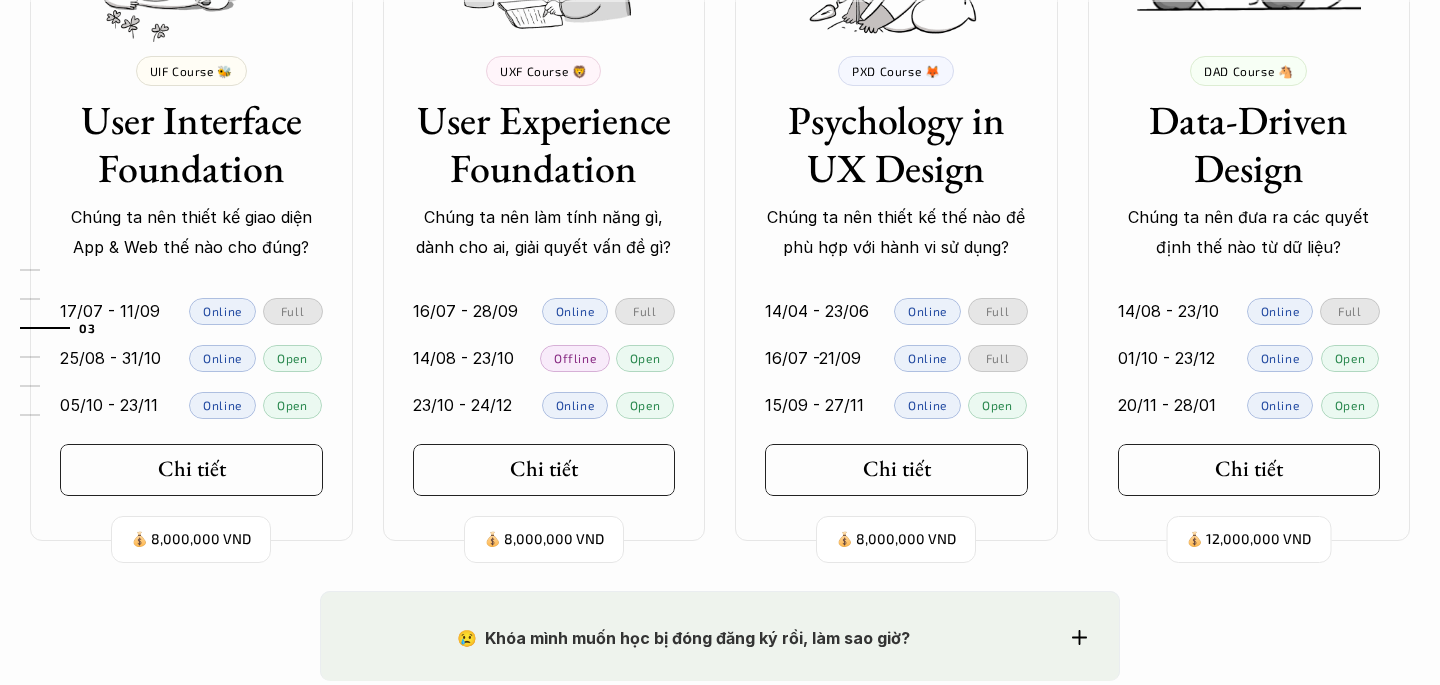 scroll, scrollTop: 2042, scrollLeft: 0, axis: vertical 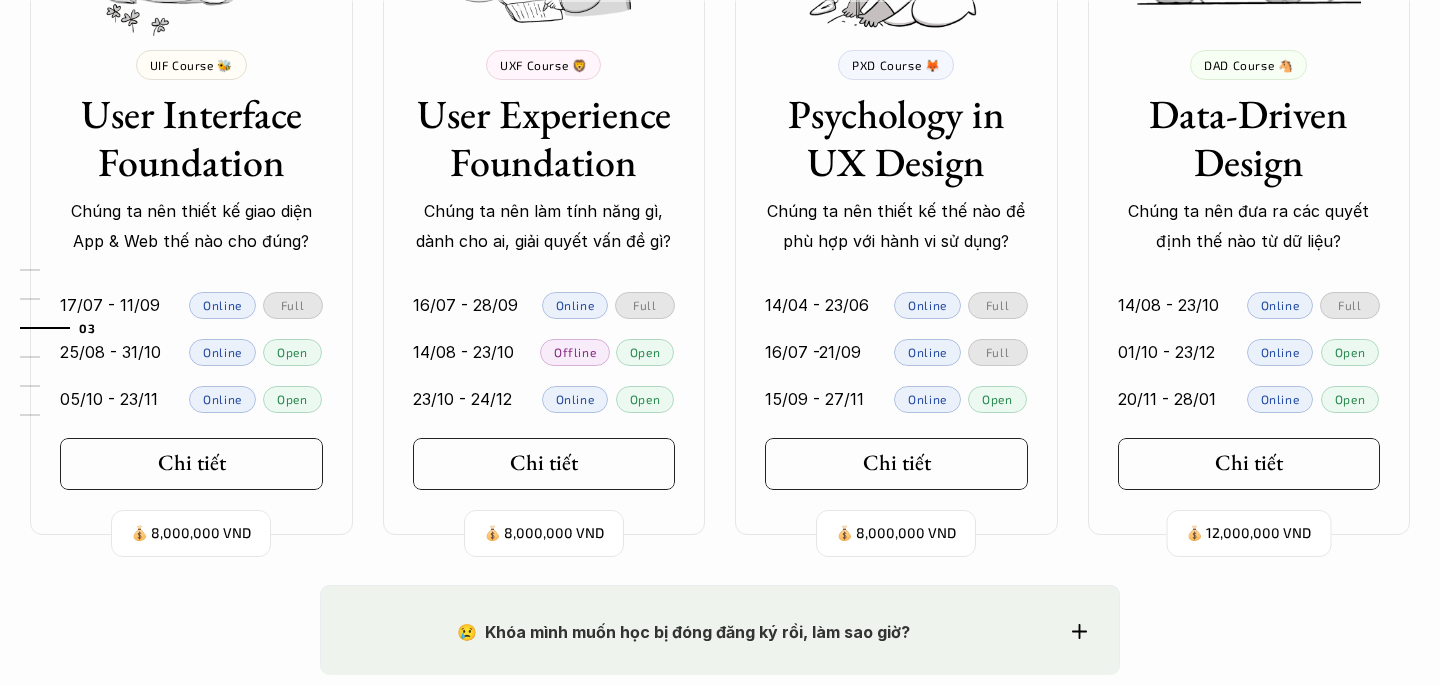 click on "23/10 - 24/12" at bounding box center [462, 399] 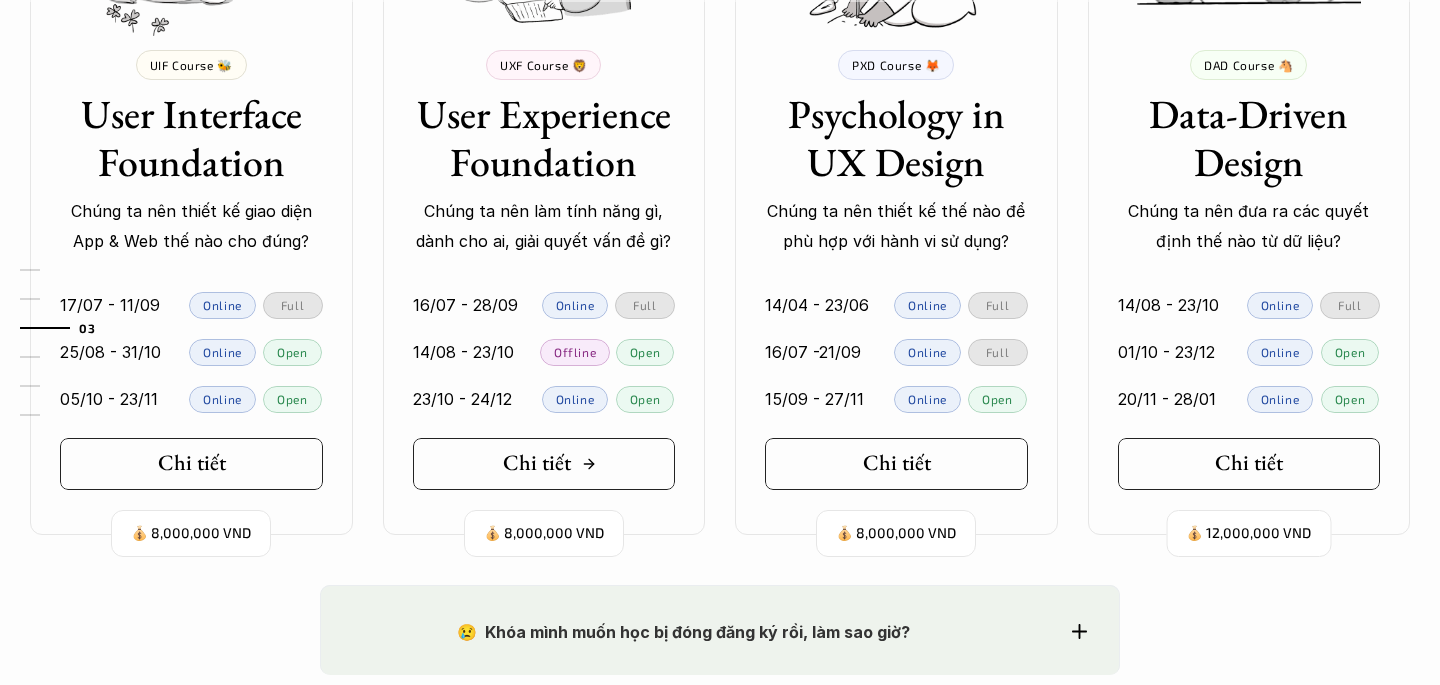 click on "Chi tiết" at bounding box center (537, 463) 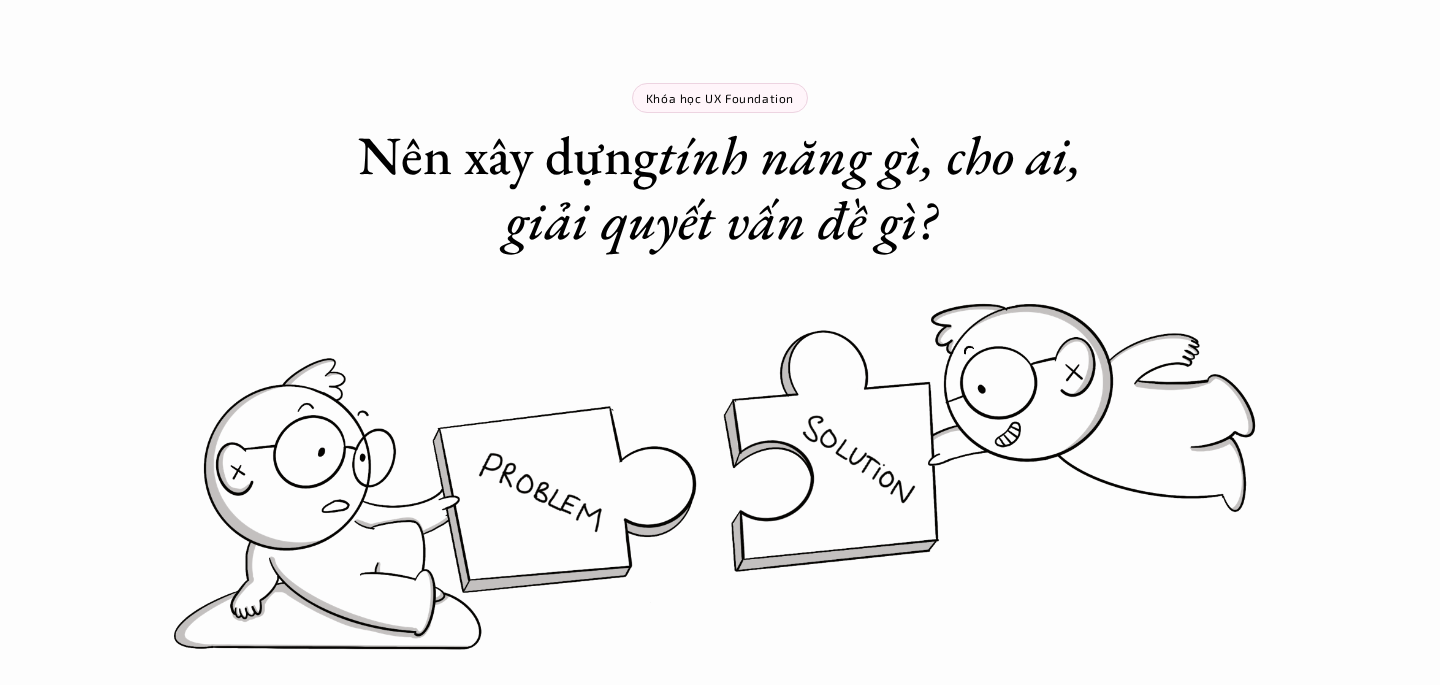 scroll, scrollTop: 0, scrollLeft: 0, axis: both 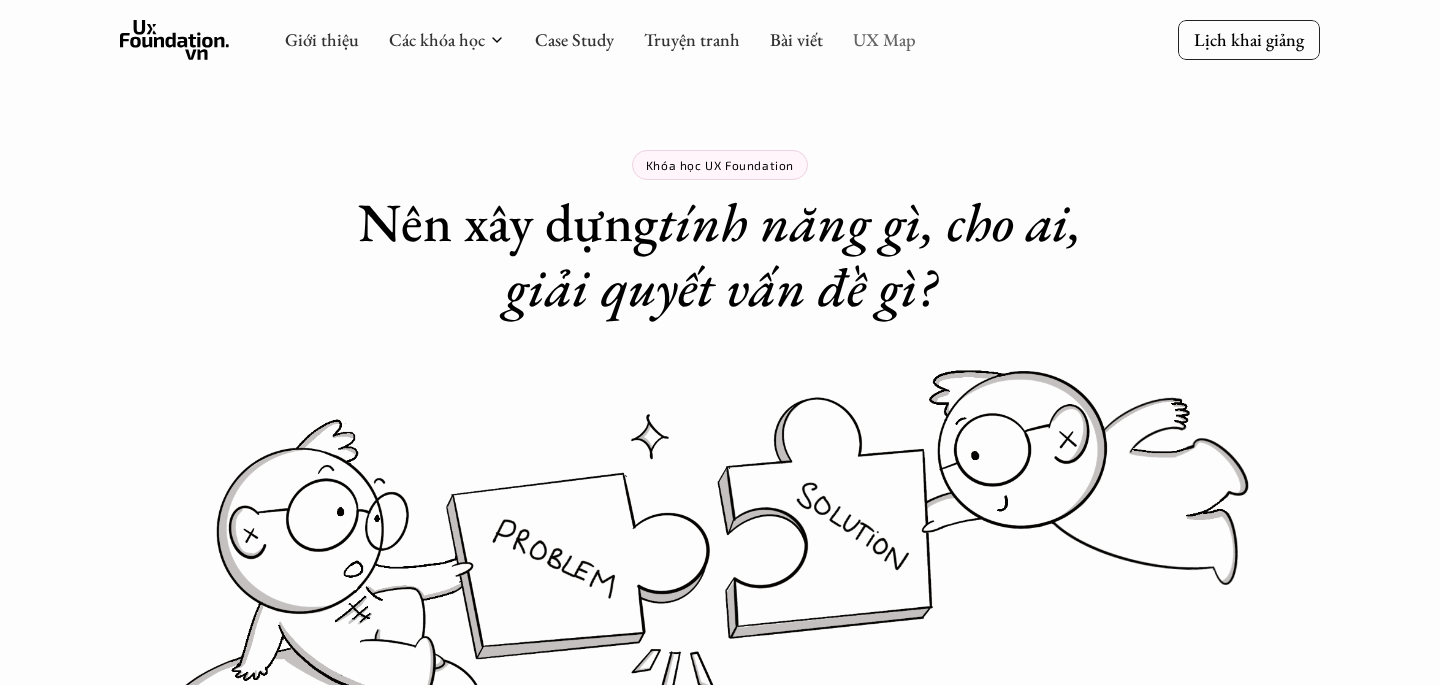 click on "UX Map" at bounding box center (884, 39) 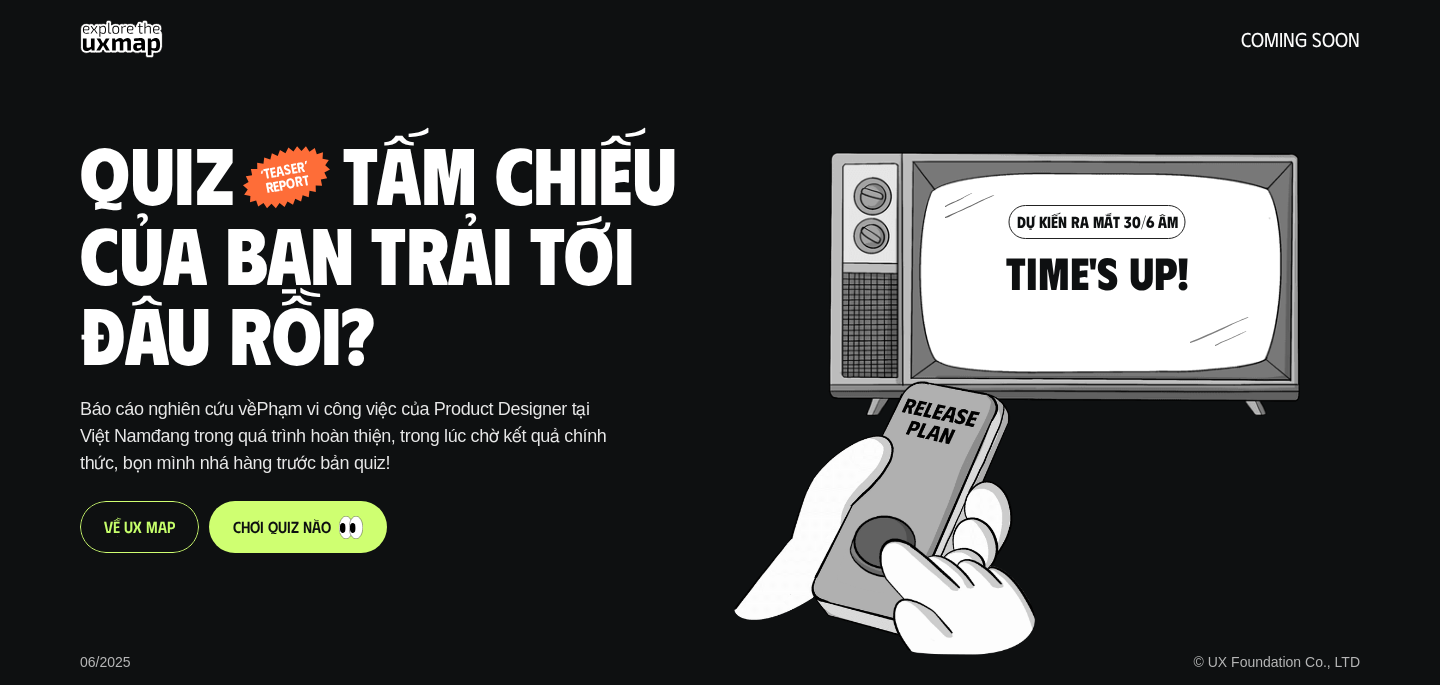 click on "V ề   U X   M a p" at bounding box center [139, 527] 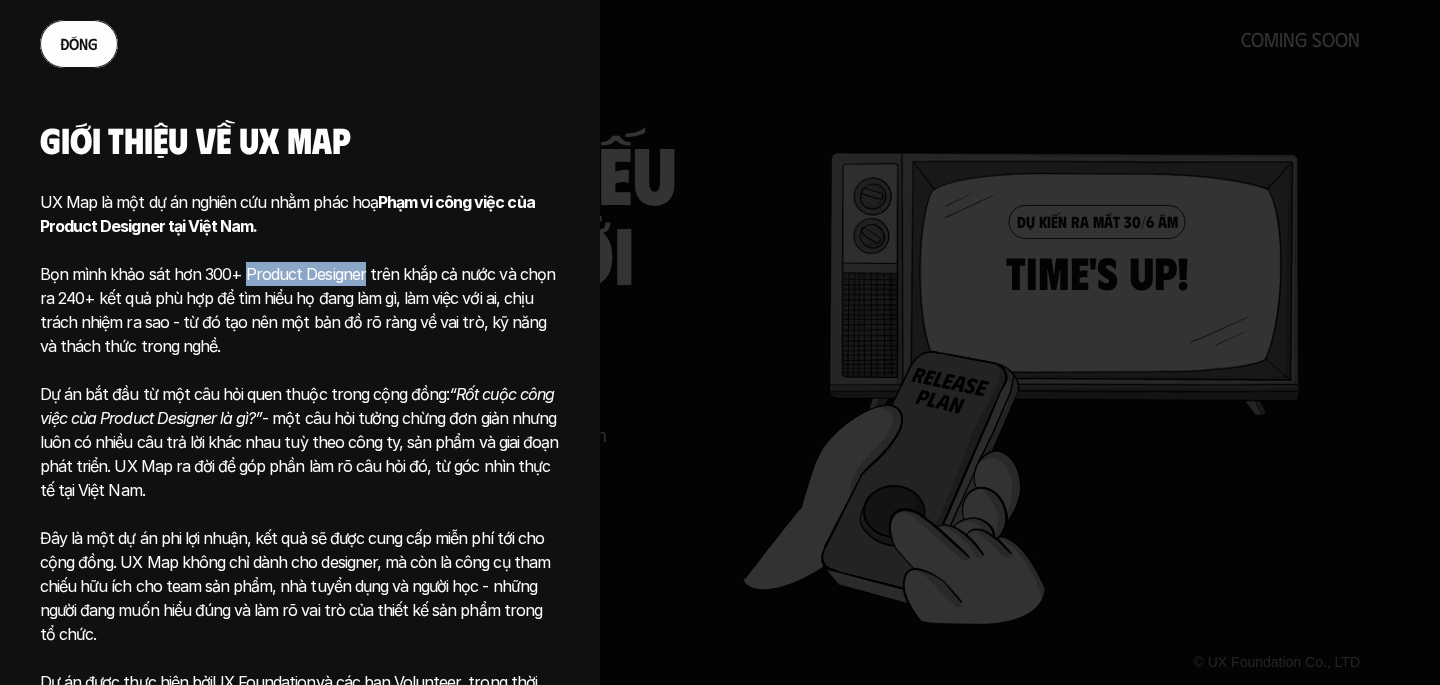 drag, startPoint x: 239, startPoint y: 274, endPoint x: 353, endPoint y: 273, distance: 114.00439 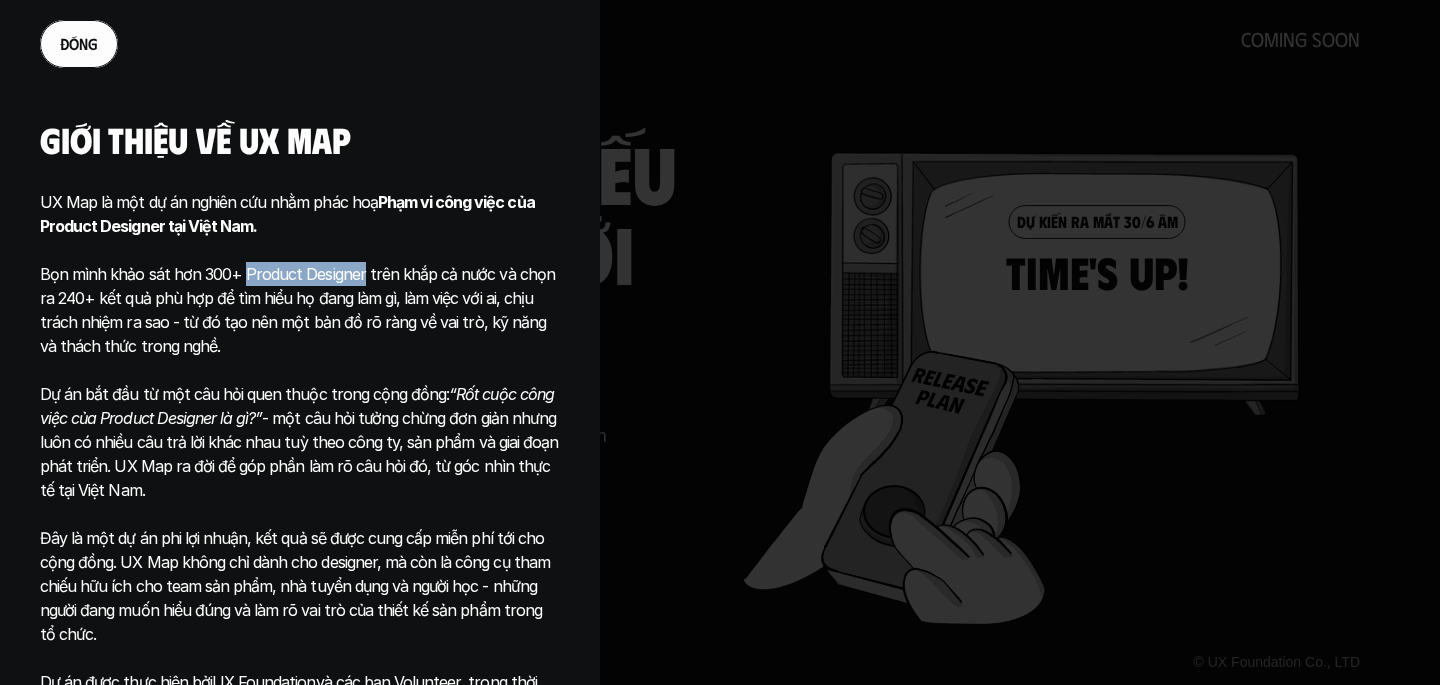 copy on "Product Designer" 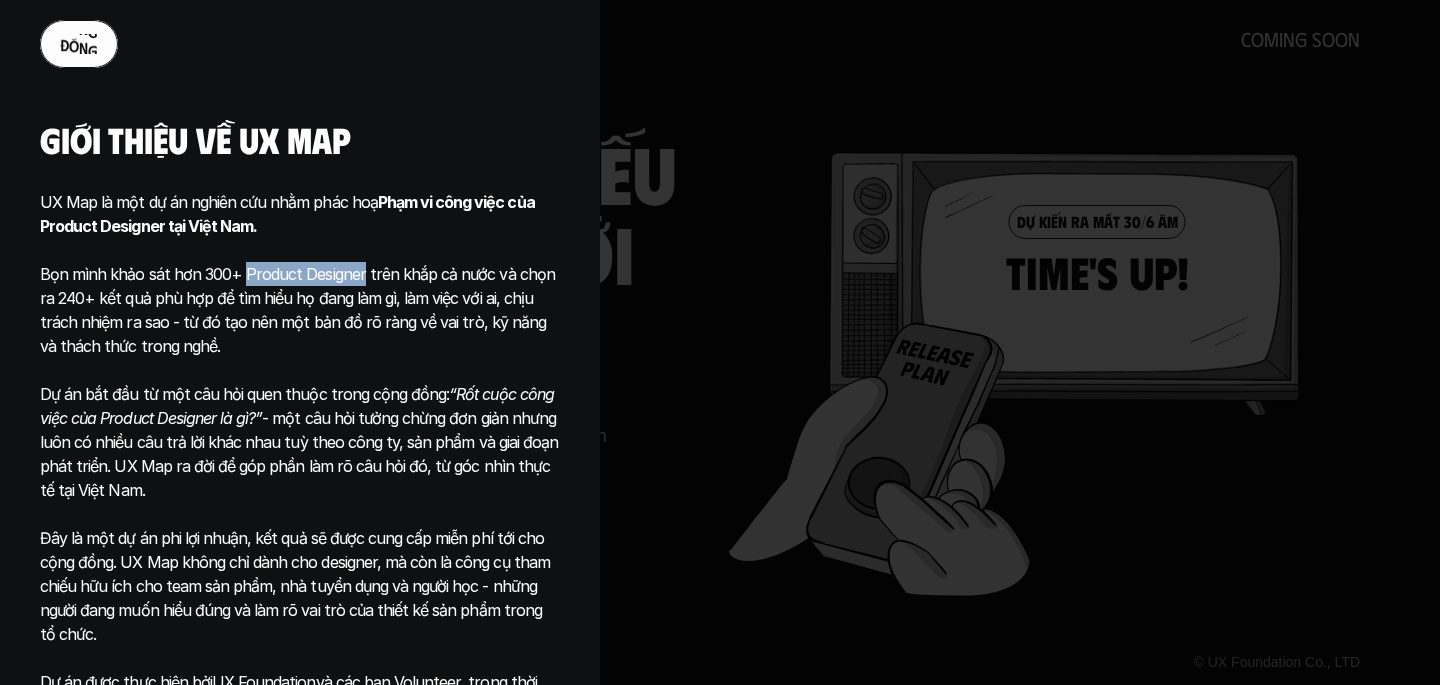 click on "đ ó n g" at bounding box center (79, 43) 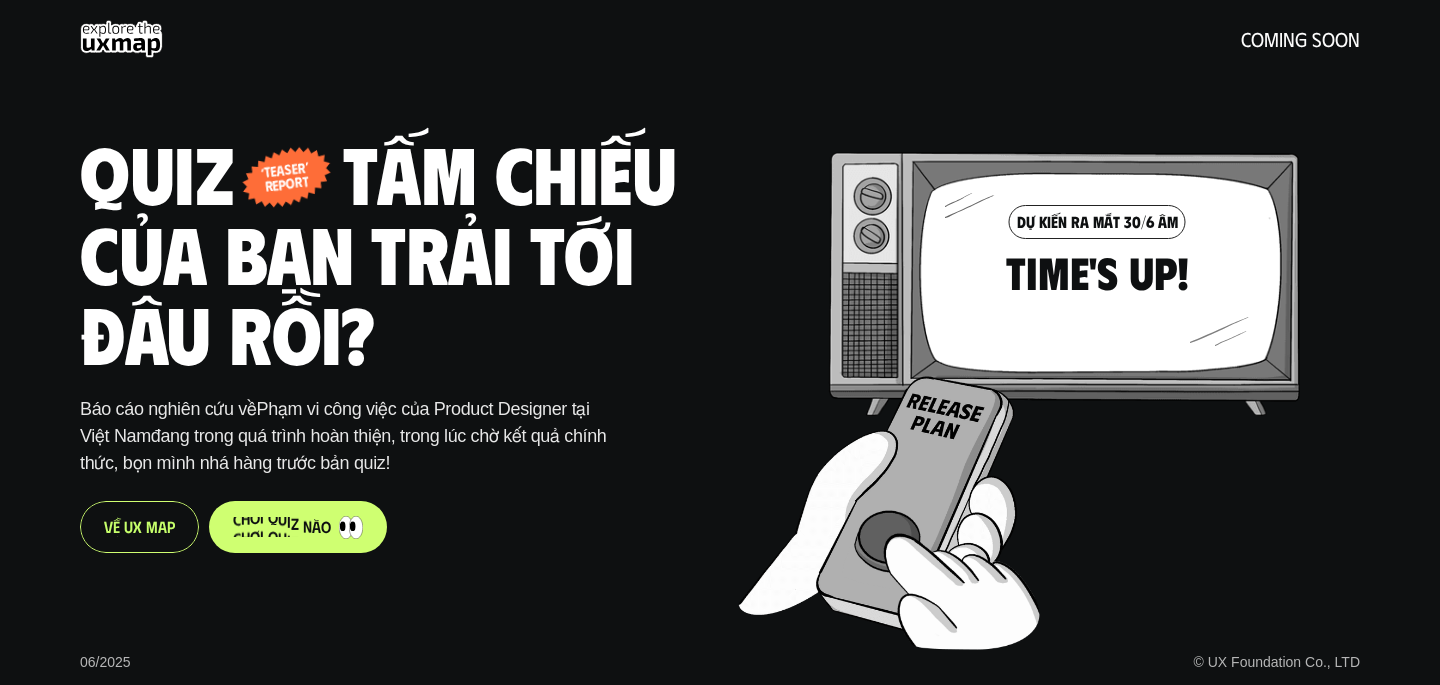 click on "c h ơ i   q u i z   n à o" at bounding box center [298, 527] 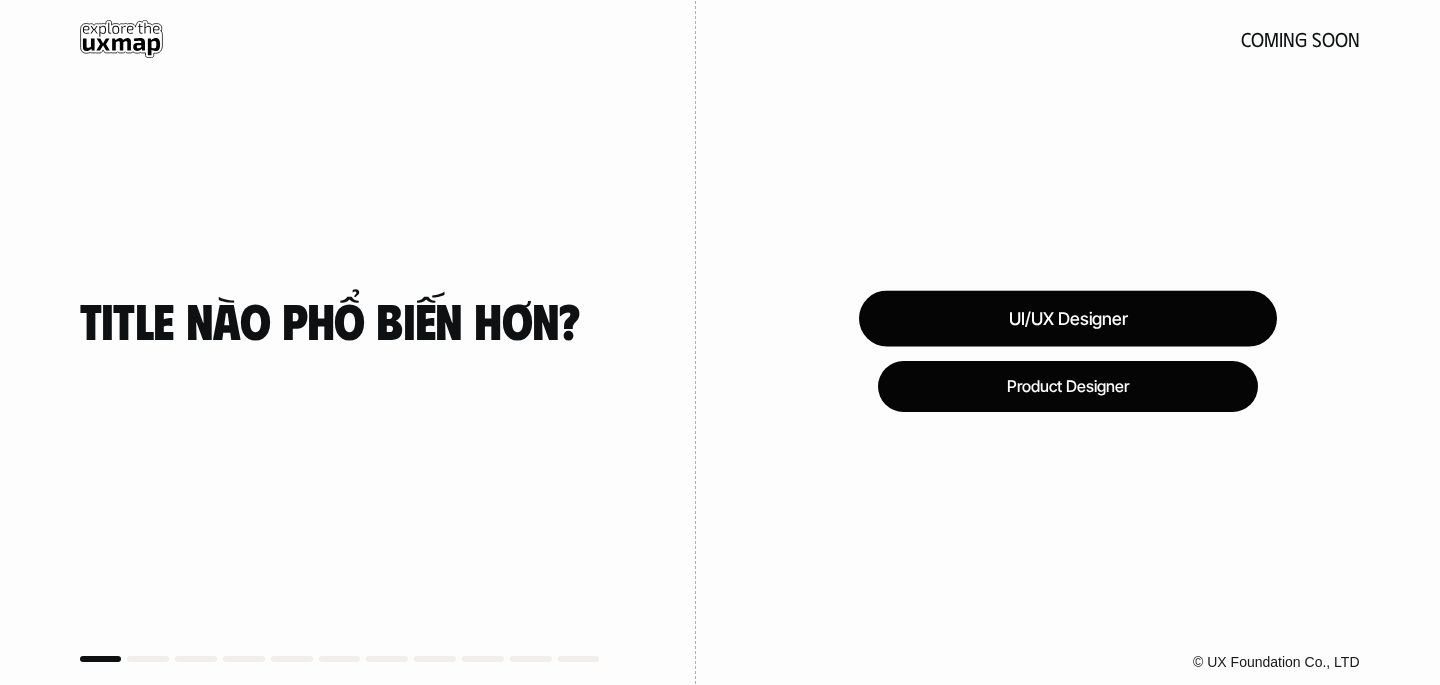 click on "UI/UX Designer" at bounding box center [1068, 319] 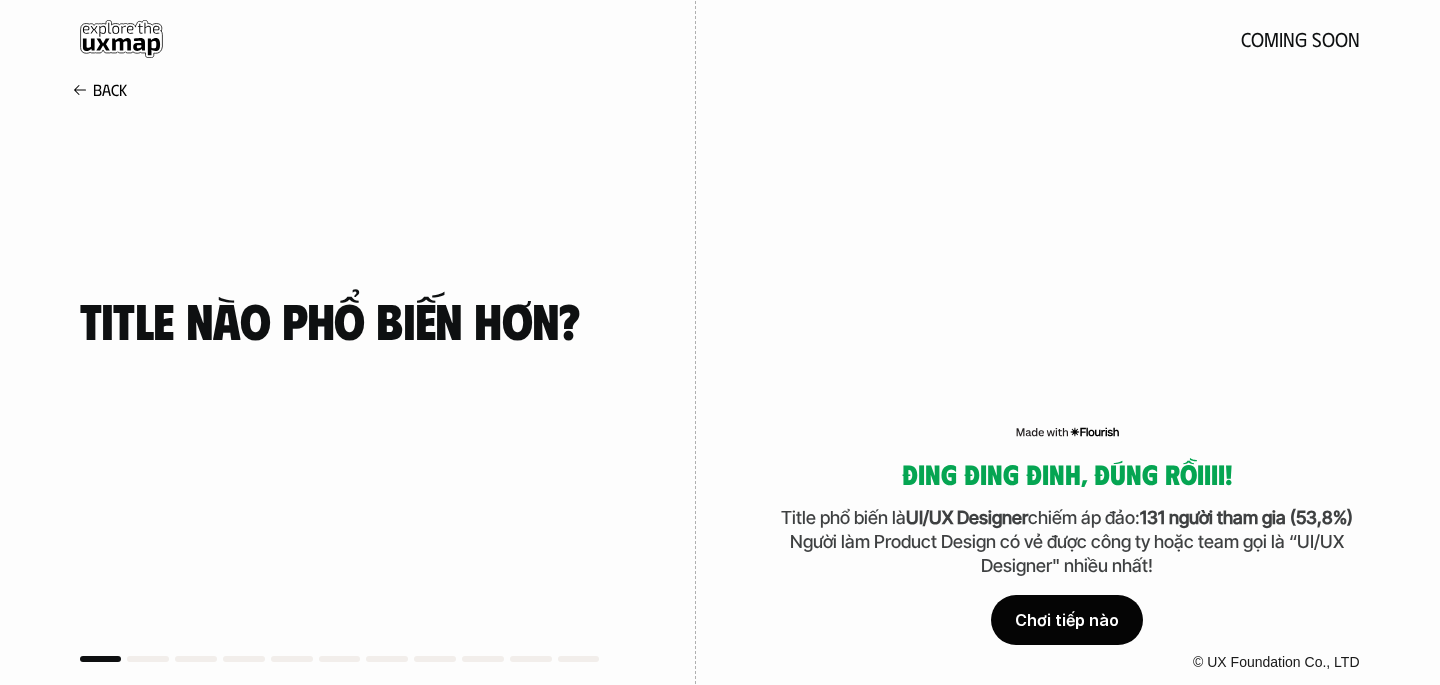 click on "Chơi tiếp nào" at bounding box center [1067, 620] 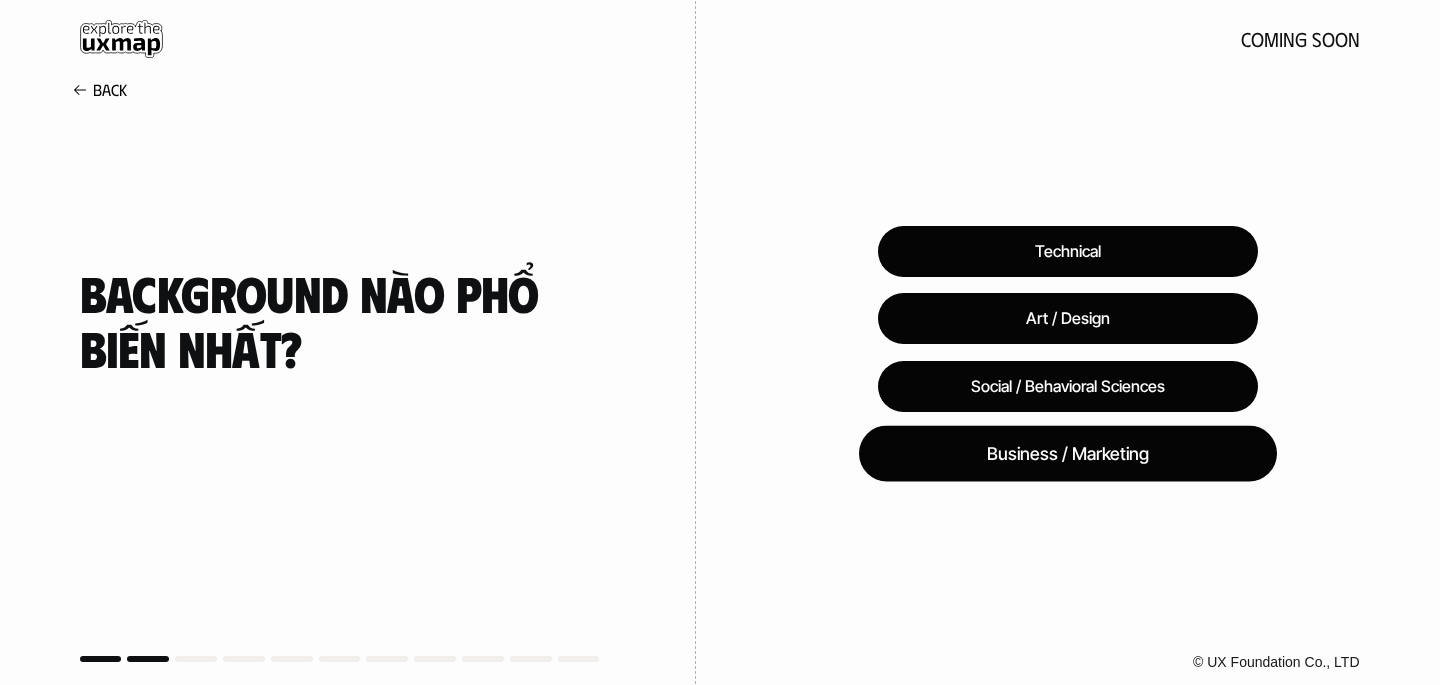 click on "Business / Marketing" at bounding box center (1068, 453) 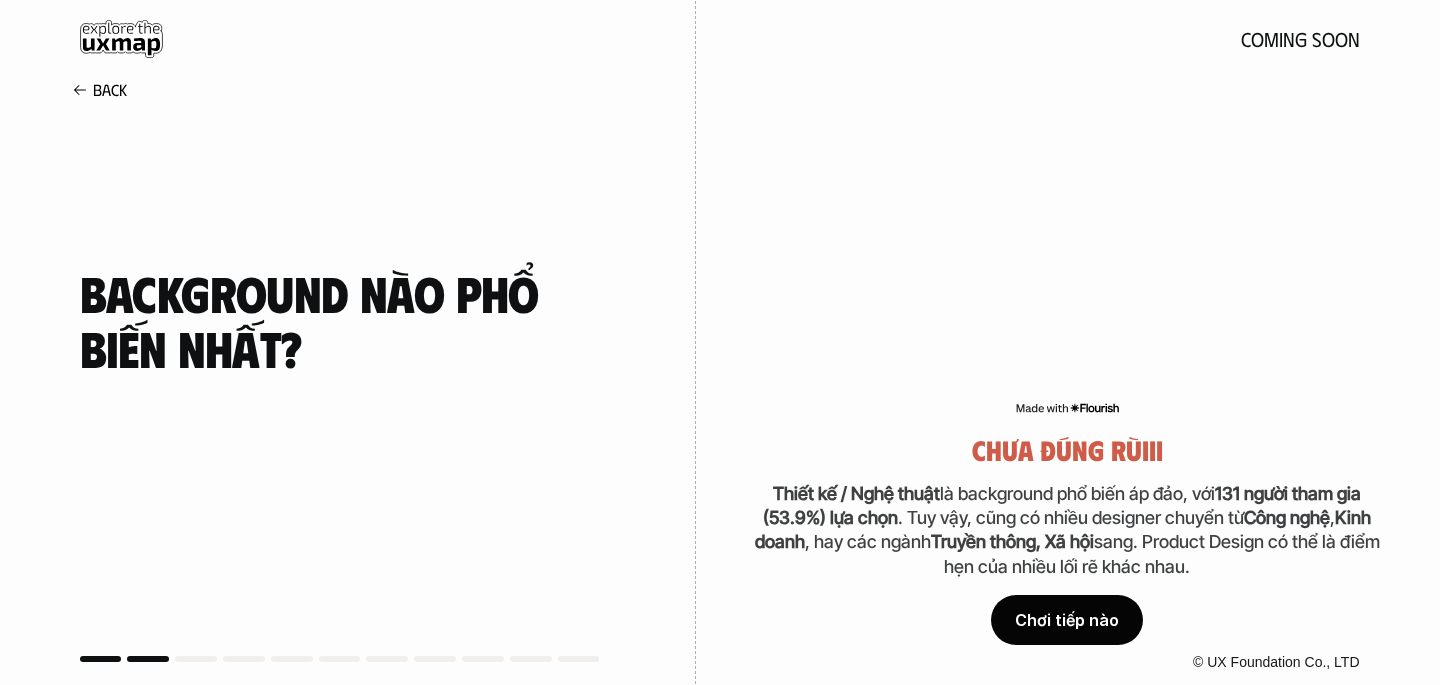 click on "Chơi tiếp nào" at bounding box center (1067, 620) 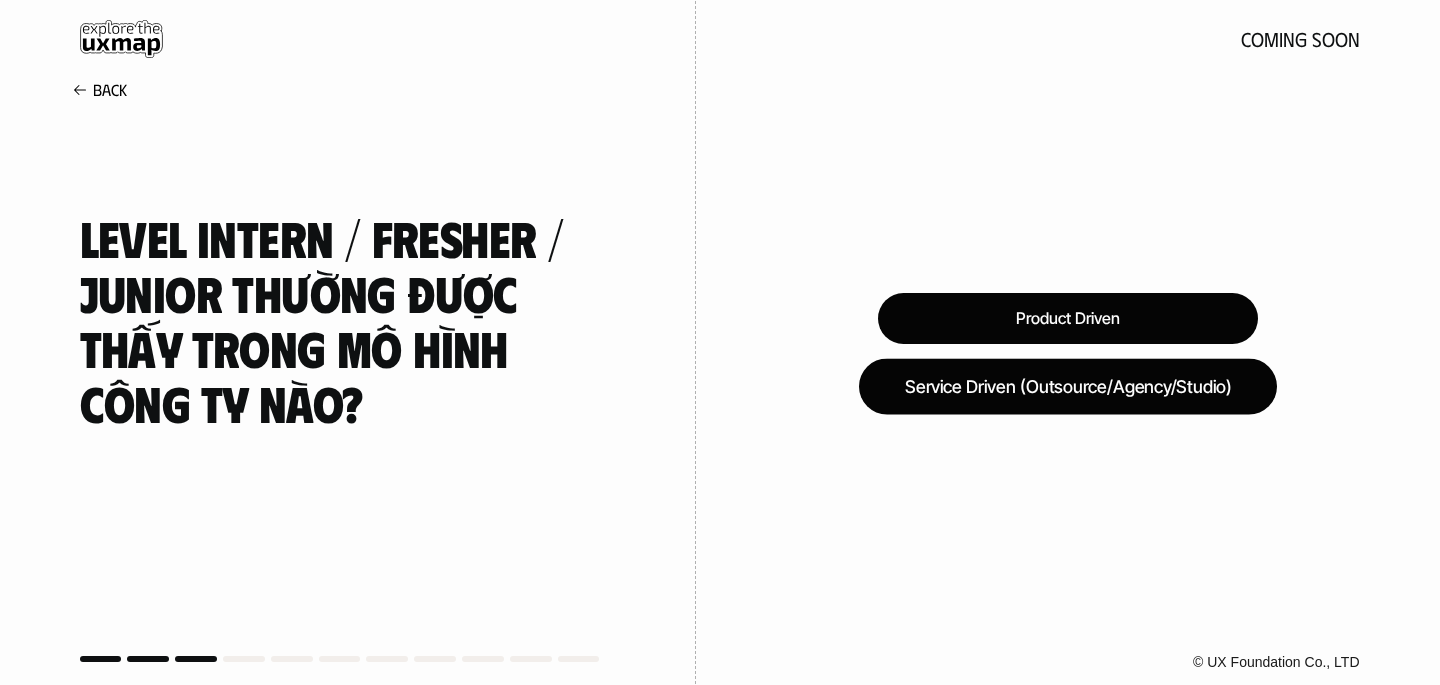 click on "Service Driven (Outsource/Agency/Studio)" at bounding box center (1068, 386) 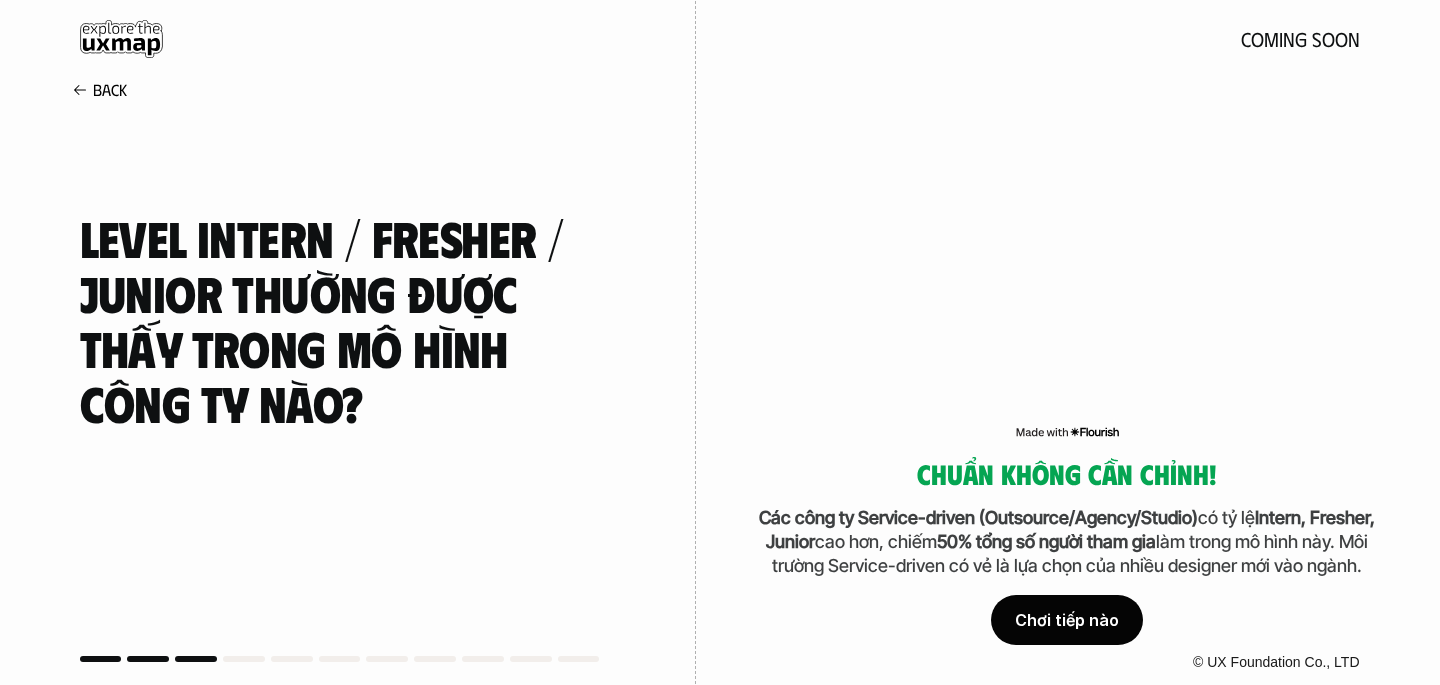 click on "Chơi tiếp nào" at bounding box center (1067, 620) 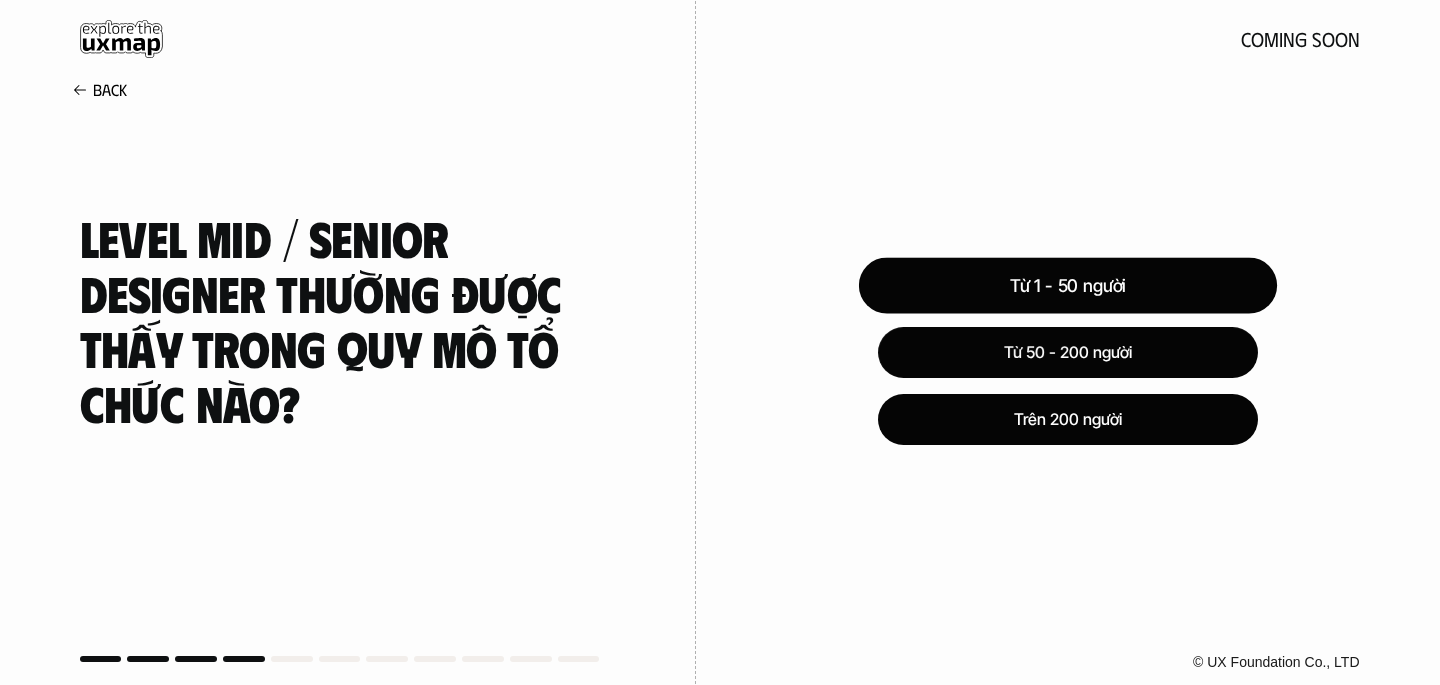 click on "Từ 1 - 50 người" at bounding box center (1067, 285) 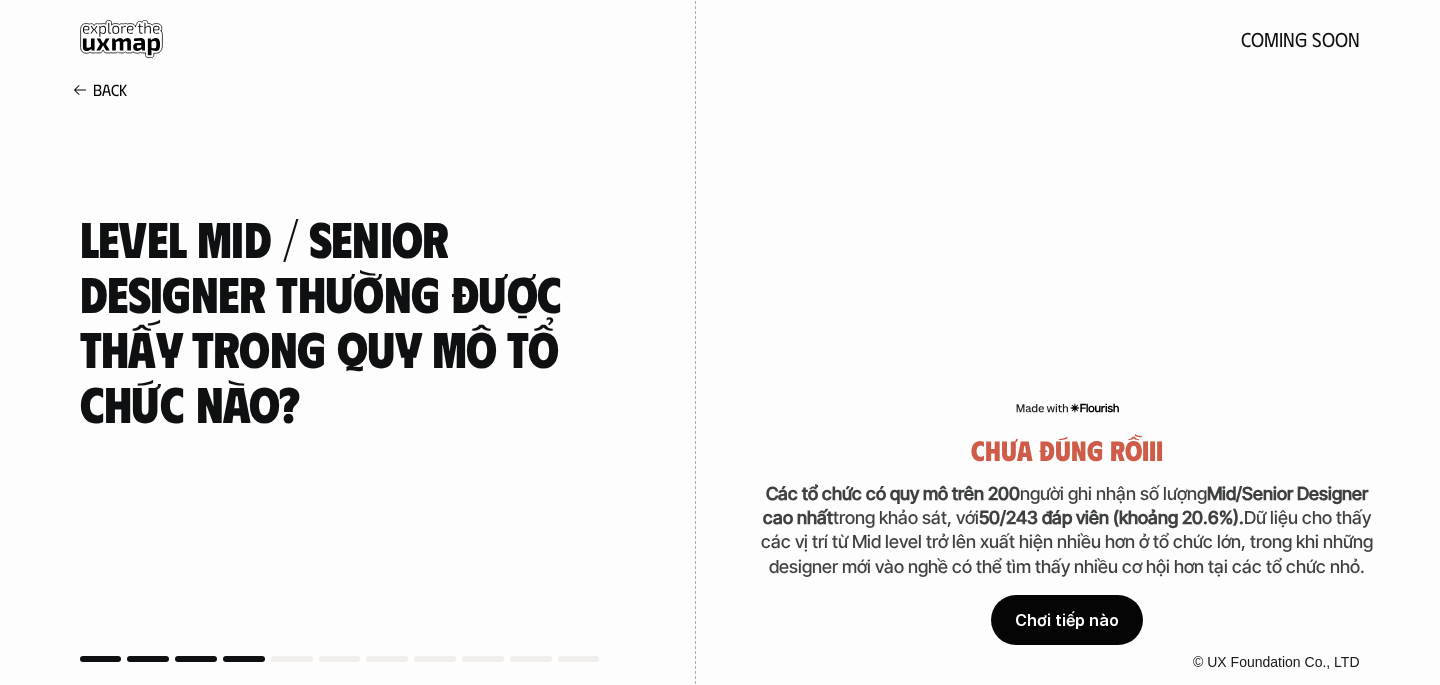 click on "Chơi tiếp nào" at bounding box center [1067, 620] 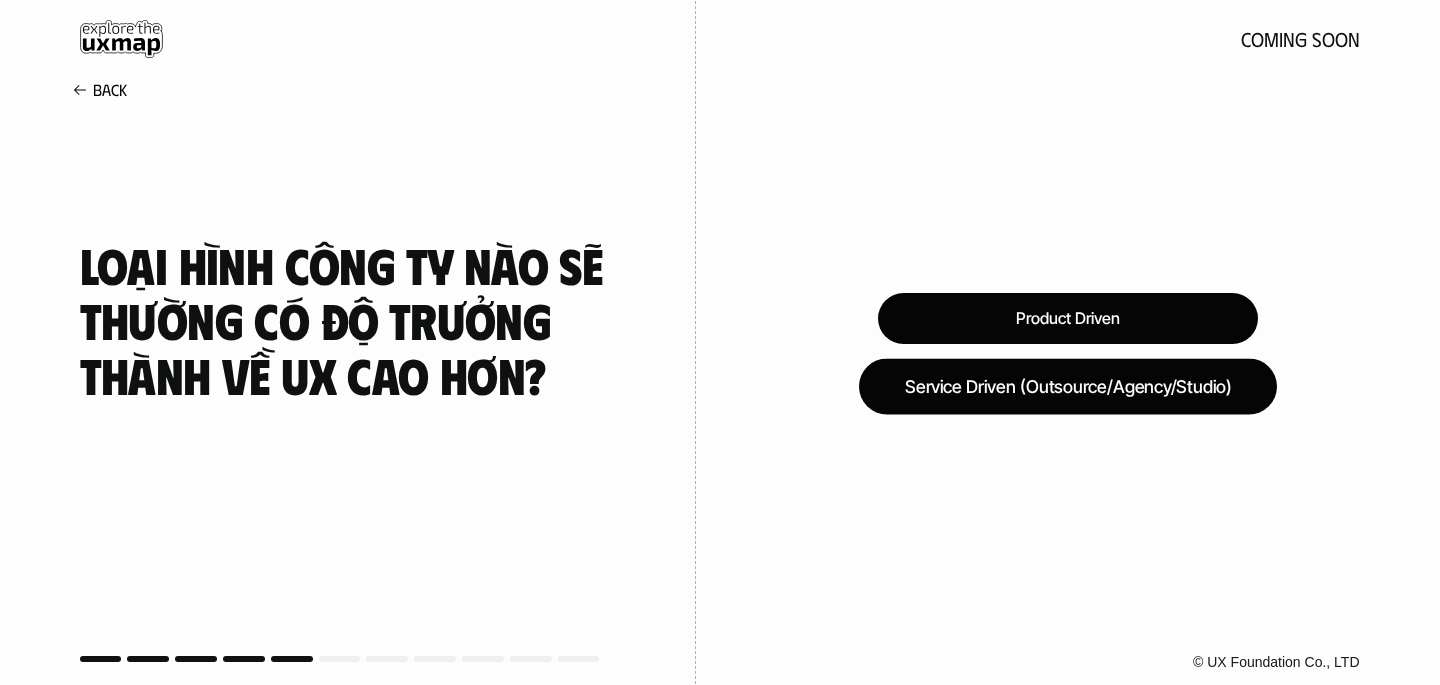 click on "Service Driven (Outsource/Agency/Studio)" at bounding box center (1068, 386) 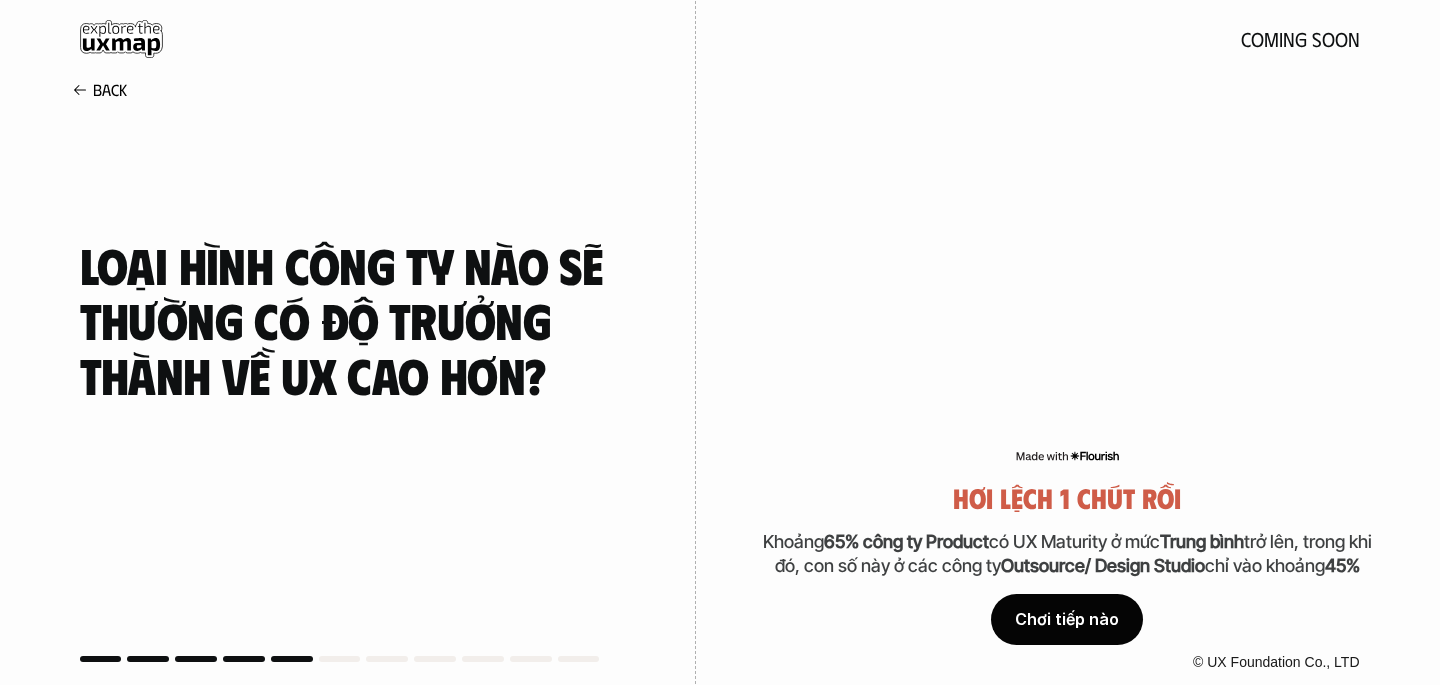 click on "Chơi tiếp nào" at bounding box center [1067, 620] 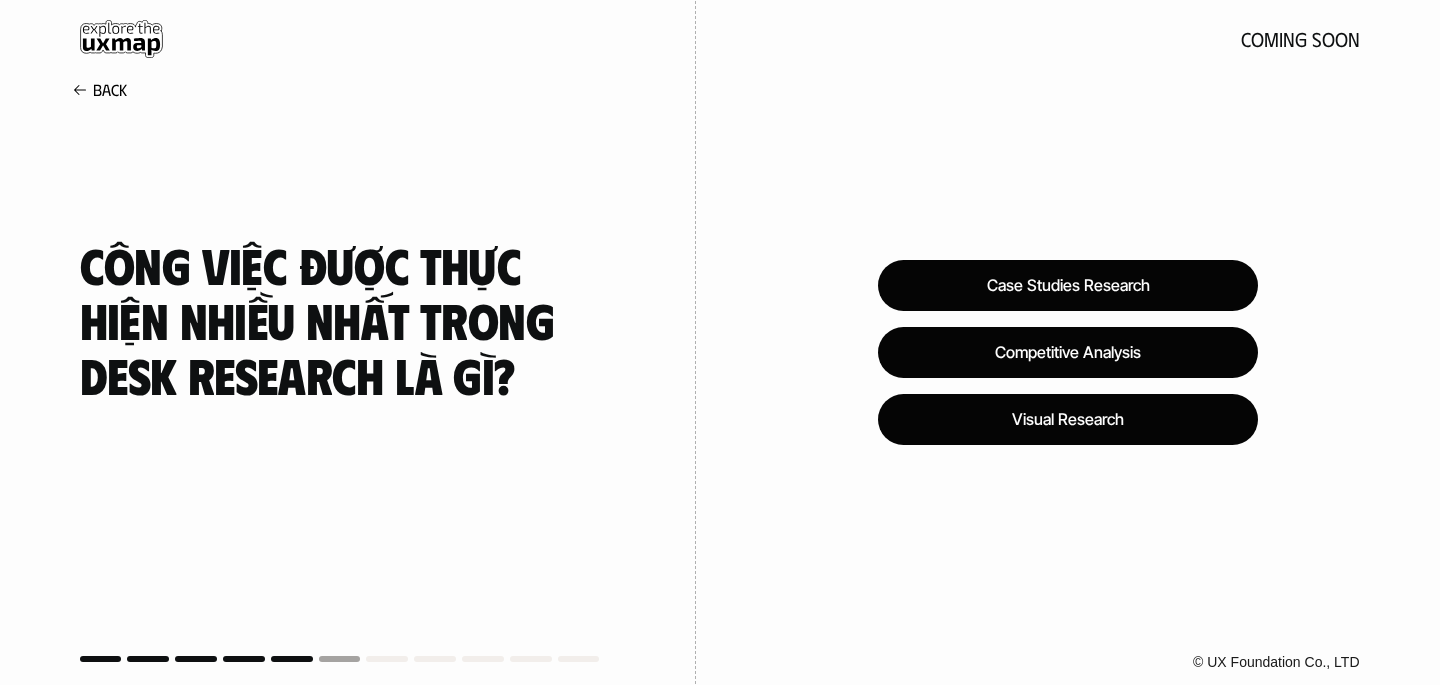 click on "Case Studies Research Competitive Analysis Visual Research   © UX Foundation Co., LTD" at bounding box center [1068, 342] 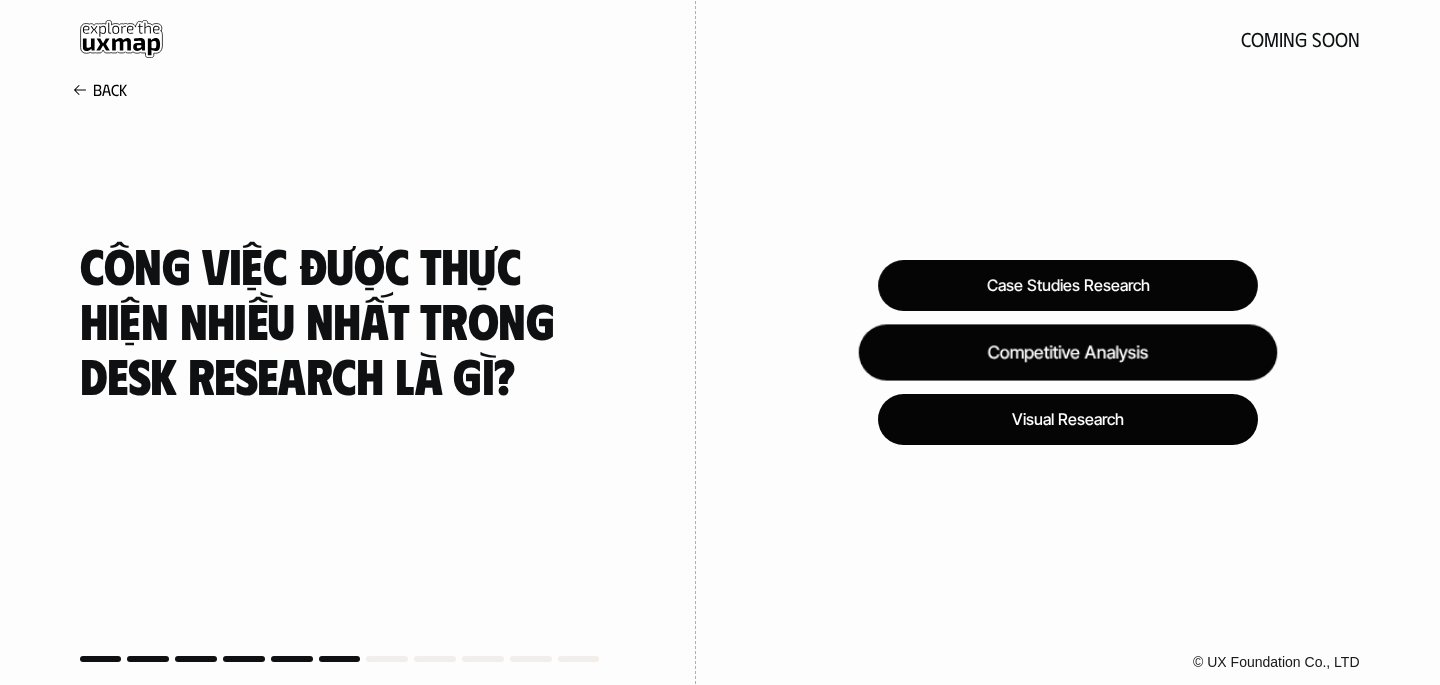 click on "Competitive Analysis" at bounding box center (1067, 352) 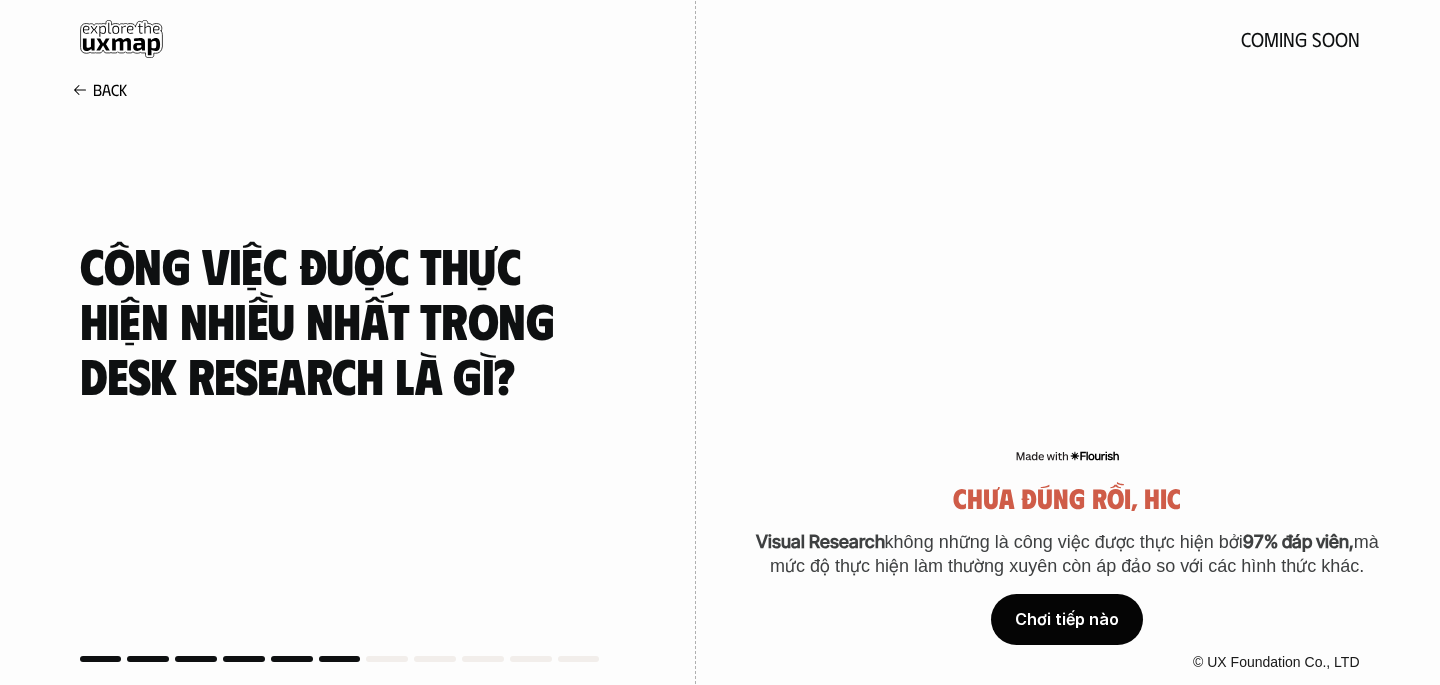 click on "Chơi tiếp nào" at bounding box center (1067, 620) 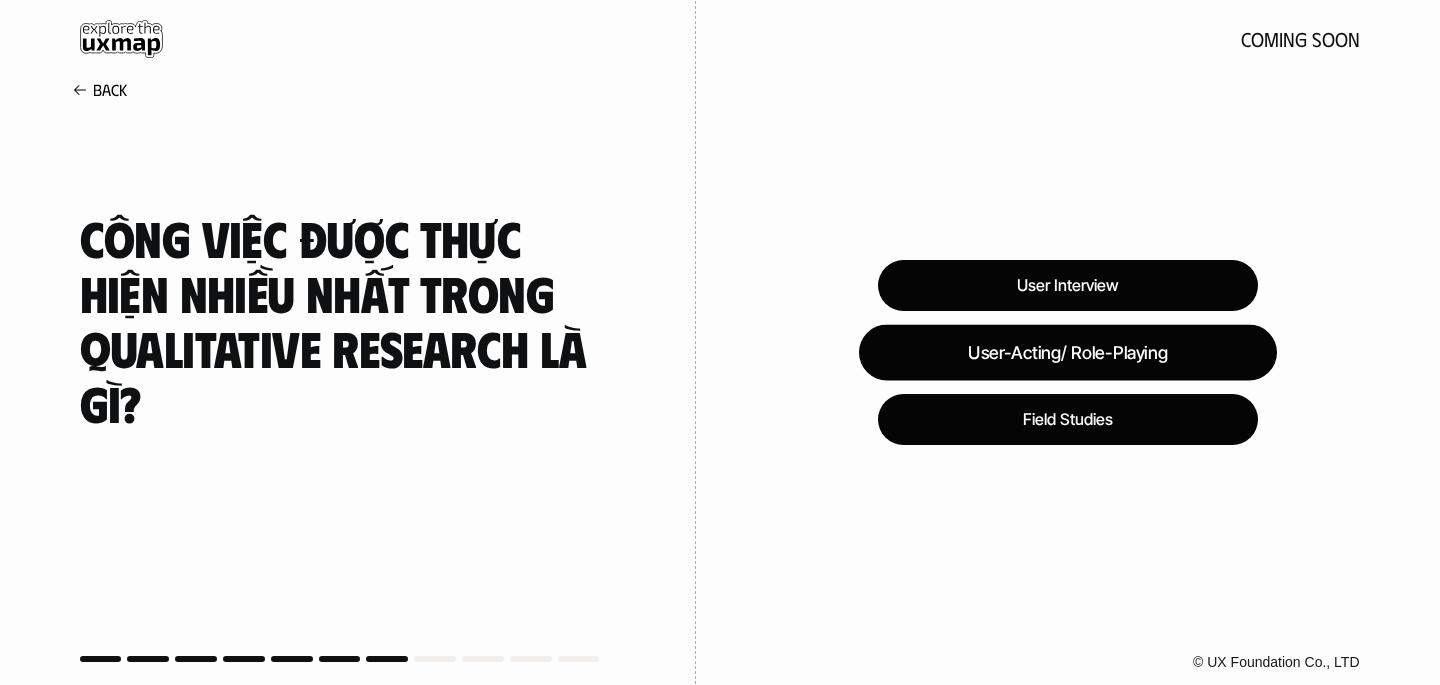 click on "User-Acting/ Role-Playing" at bounding box center (1068, 352) 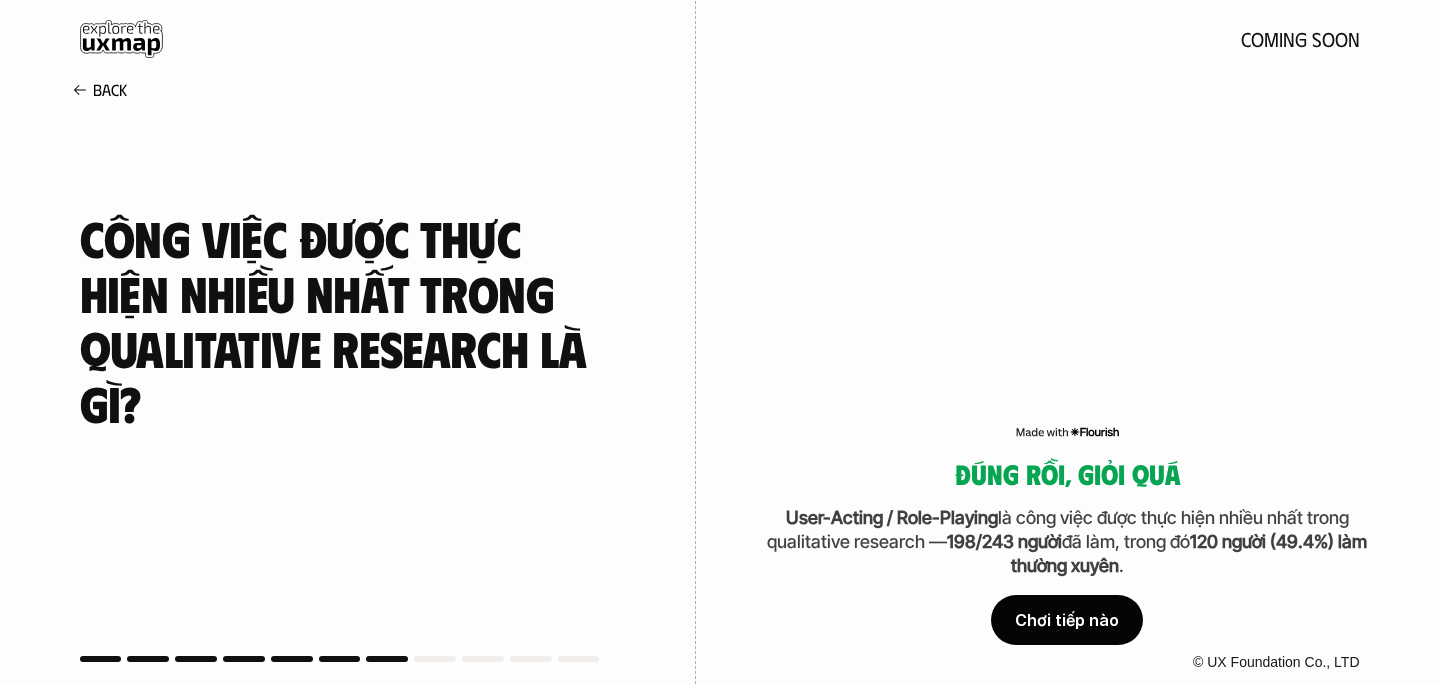 click on "Chơi tiếp nào" at bounding box center [1067, 620] 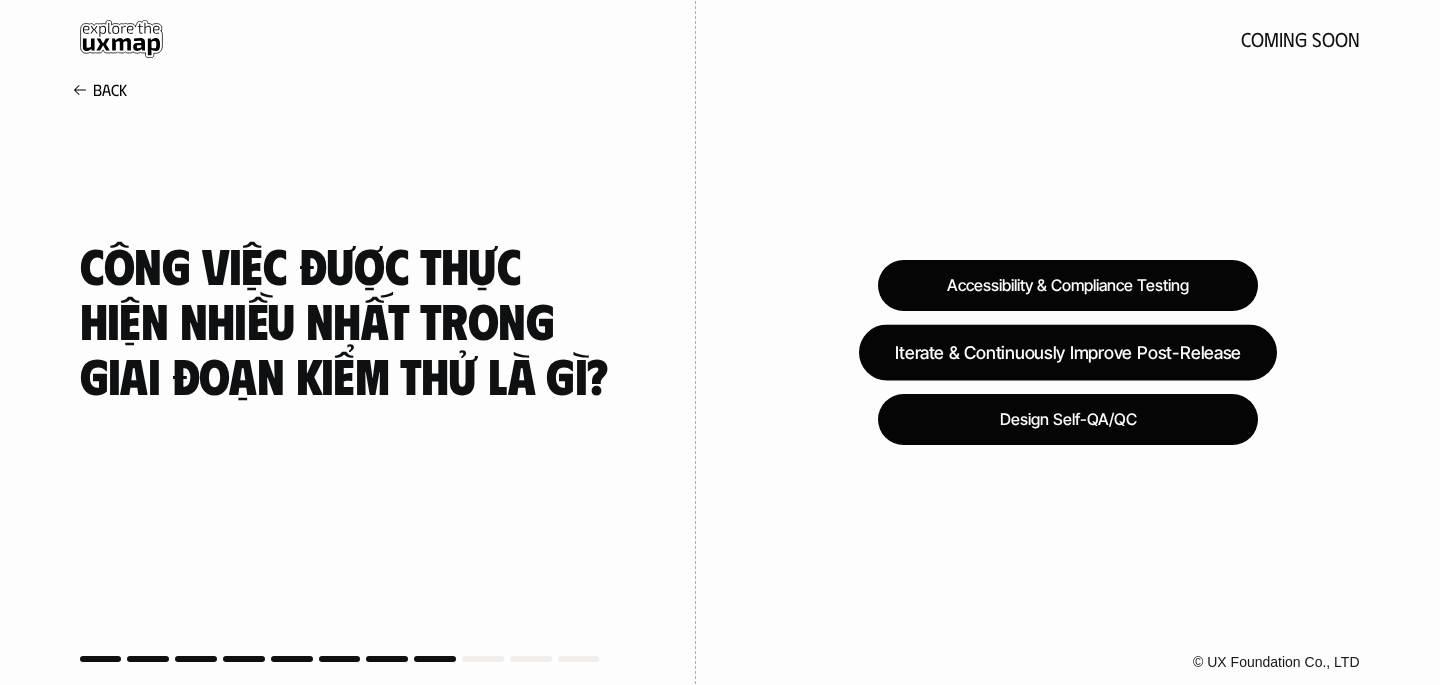 click on "Iterate & Continuously Improve Post-Release" at bounding box center (1068, 352) 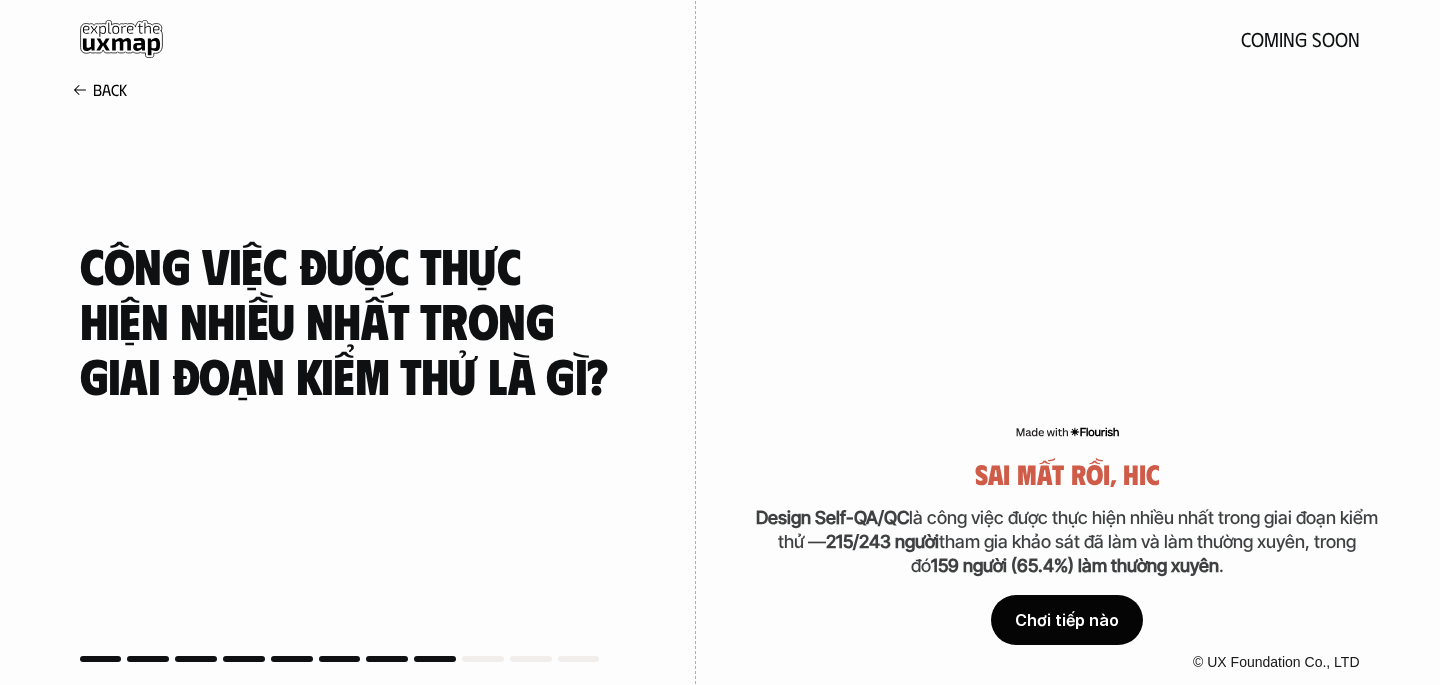 click on "Chơi tiếp nào" at bounding box center [1067, 620] 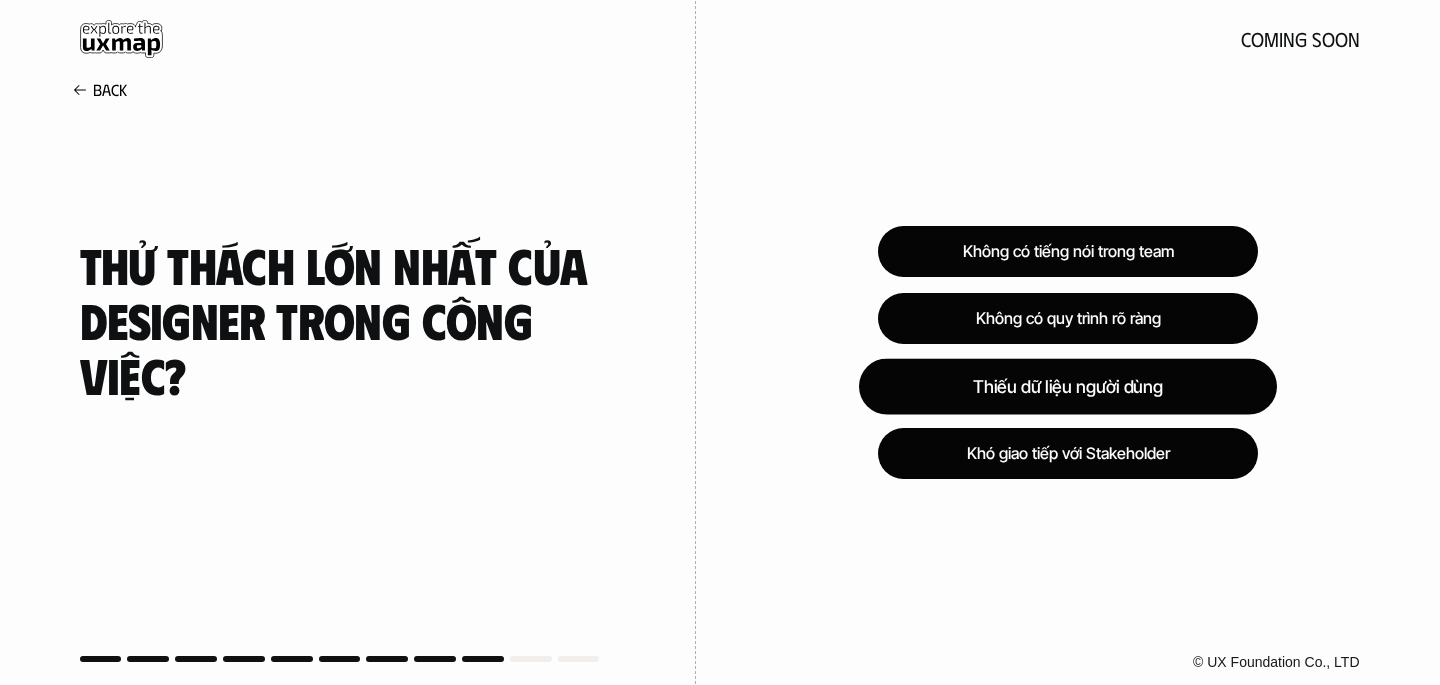 click on "Thiếu dữ liệu người dùng" at bounding box center [1068, 386] 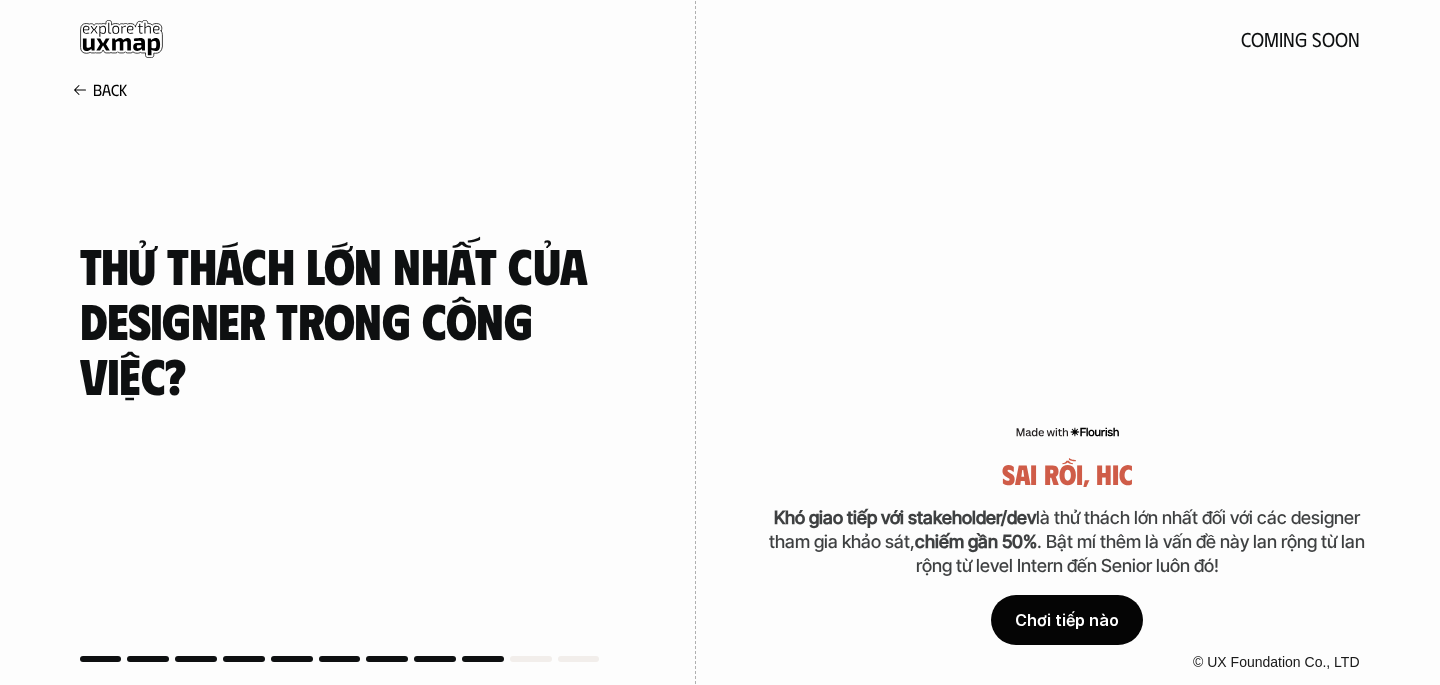 click on "Chơi tiếp nào" at bounding box center [1067, 620] 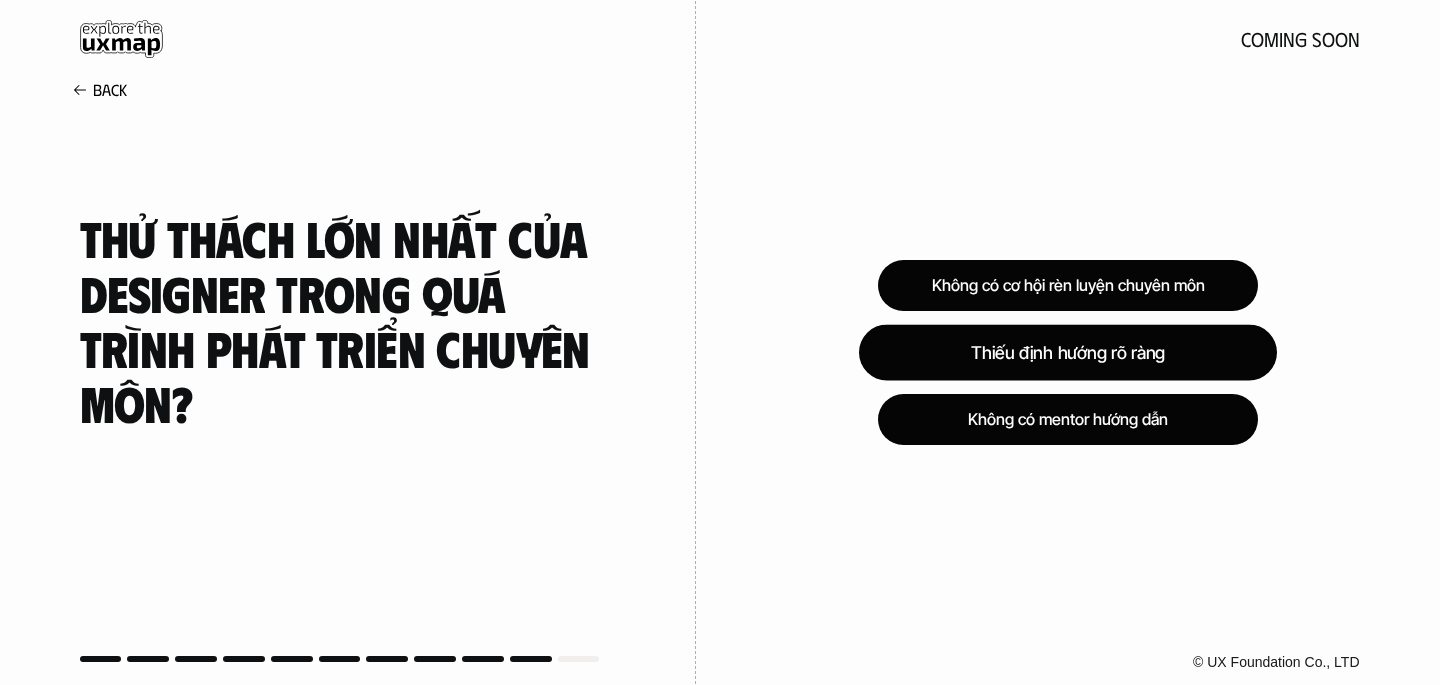 click on "Thiếu định hướng rõ ràng" at bounding box center (1068, 352) 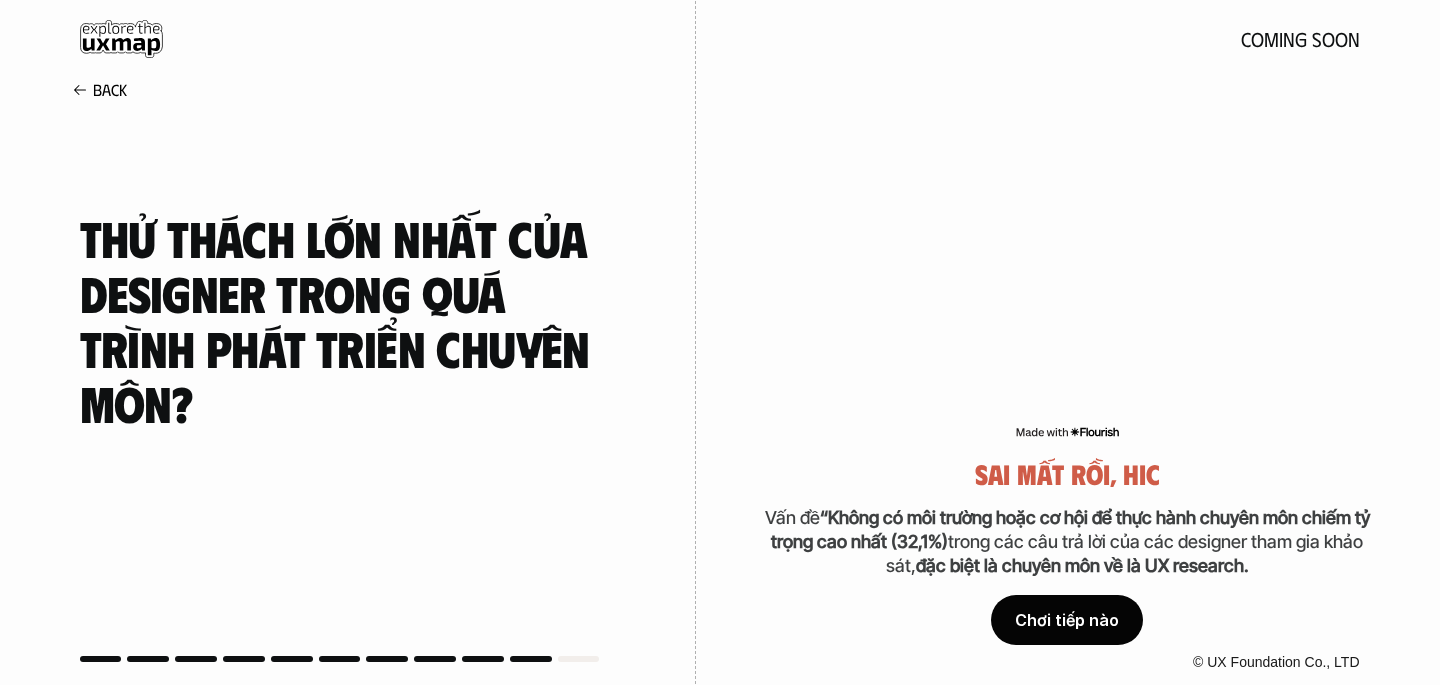 click on "Chơi tiếp nào" at bounding box center [1067, 620] 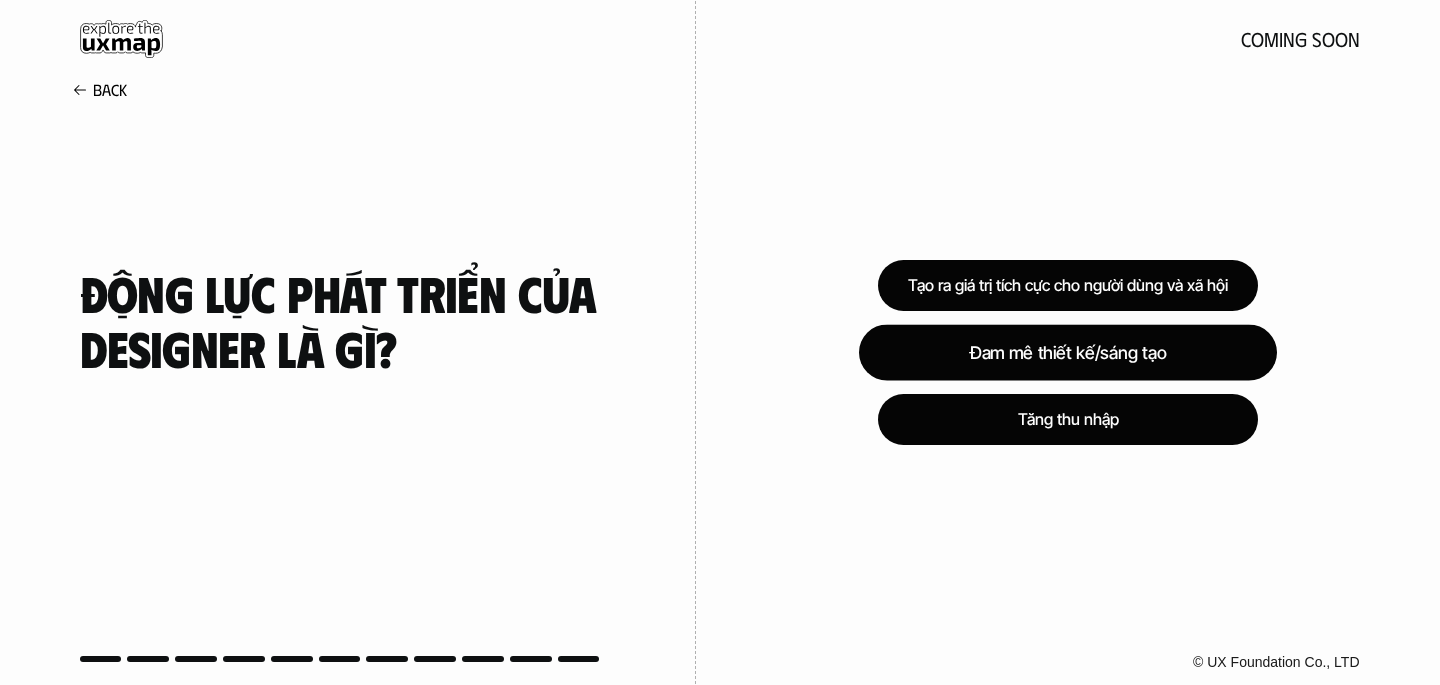click on "Đam mê thiết kế/sáng tạo" at bounding box center (1068, 352) 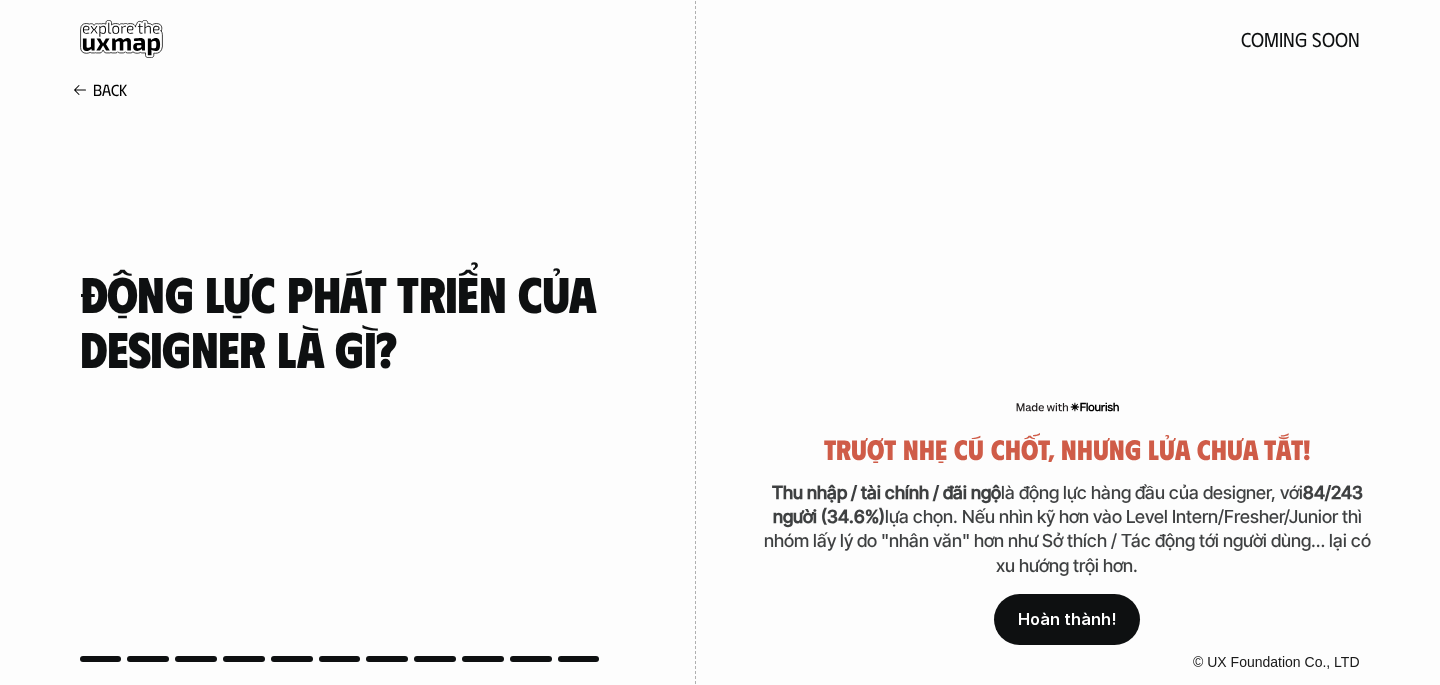 click on "Hoàn thành!" at bounding box center [1067, 619] 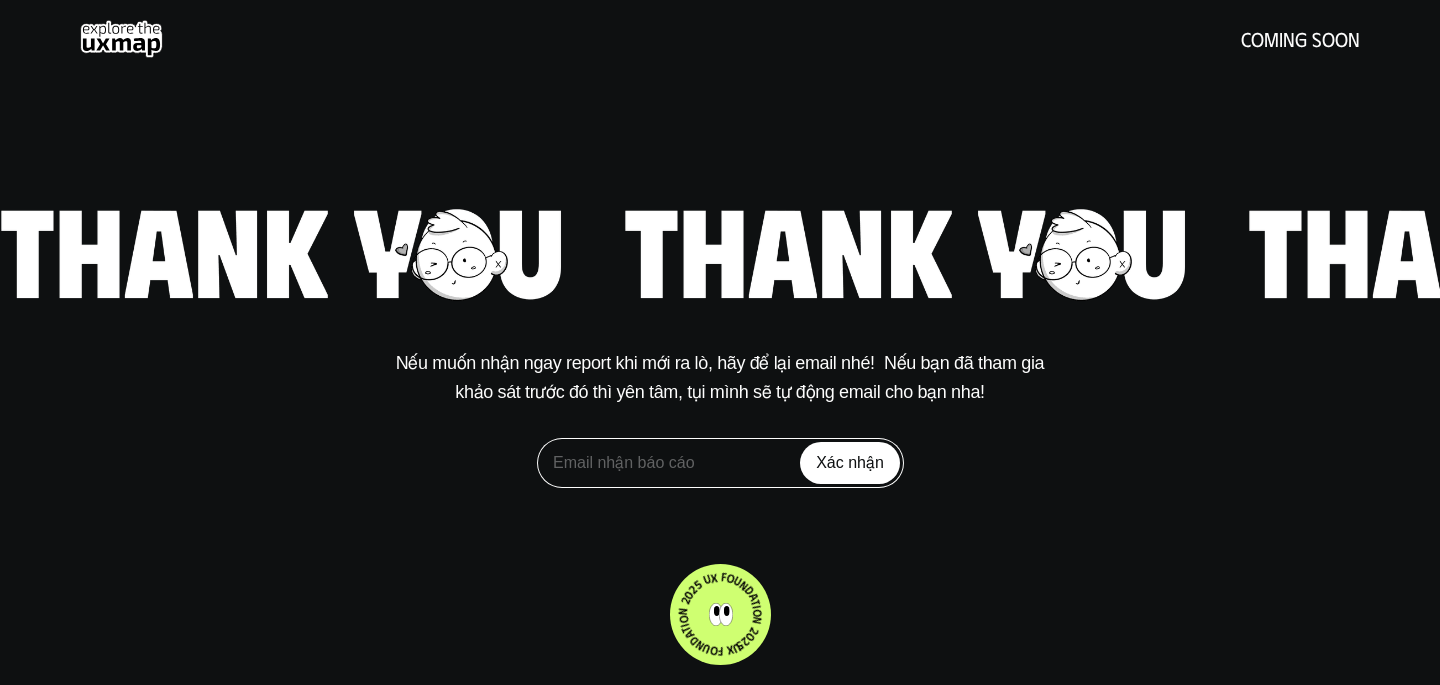 click on "UX FOUNDATION 2025 UX FOUNDATION 2025" 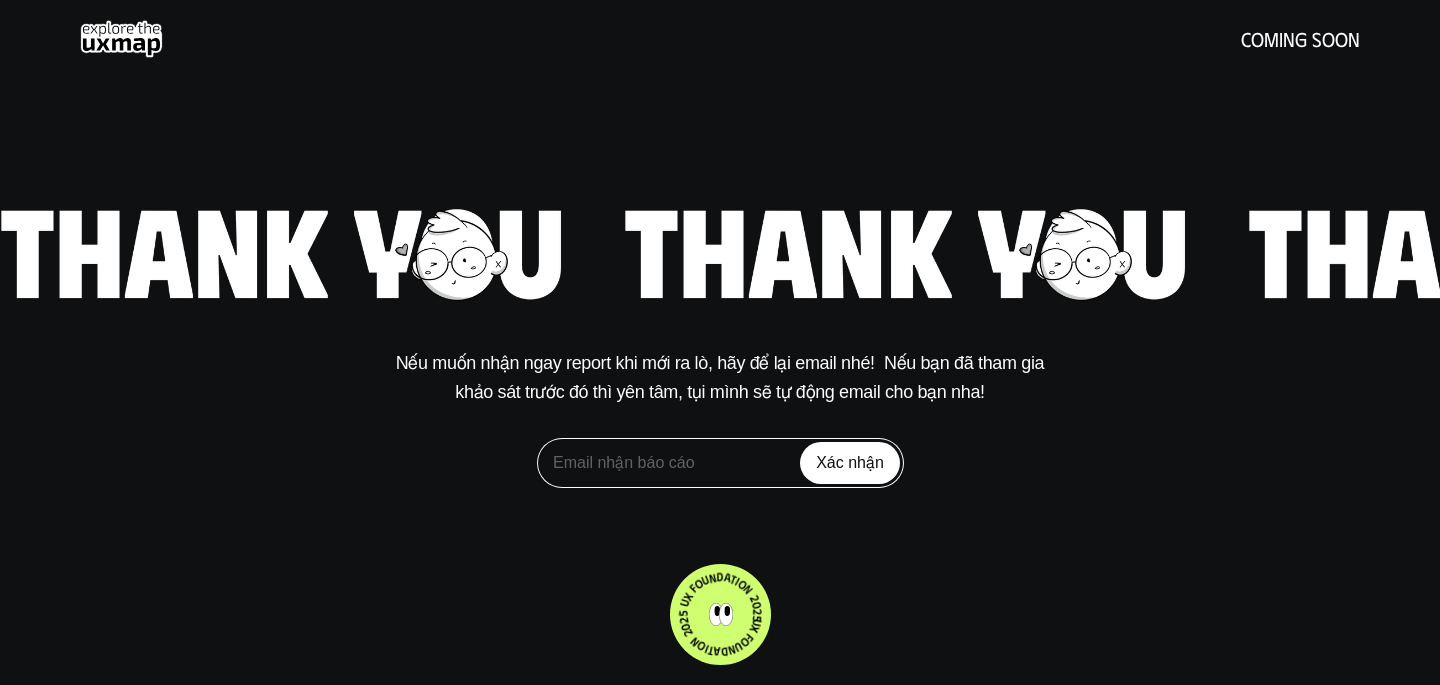 click on "coming soon" at bounding box center [720, 39] 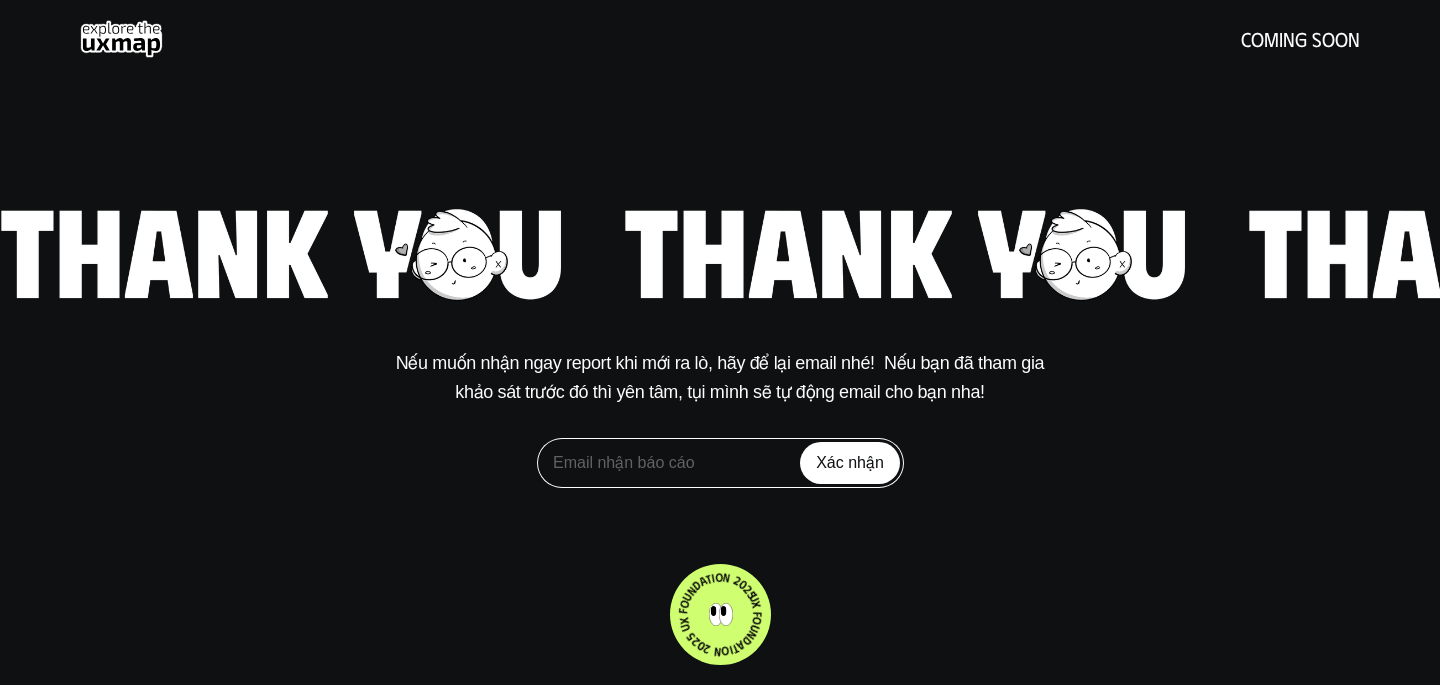 click on "coming soon" at bounding box center [720, 39] 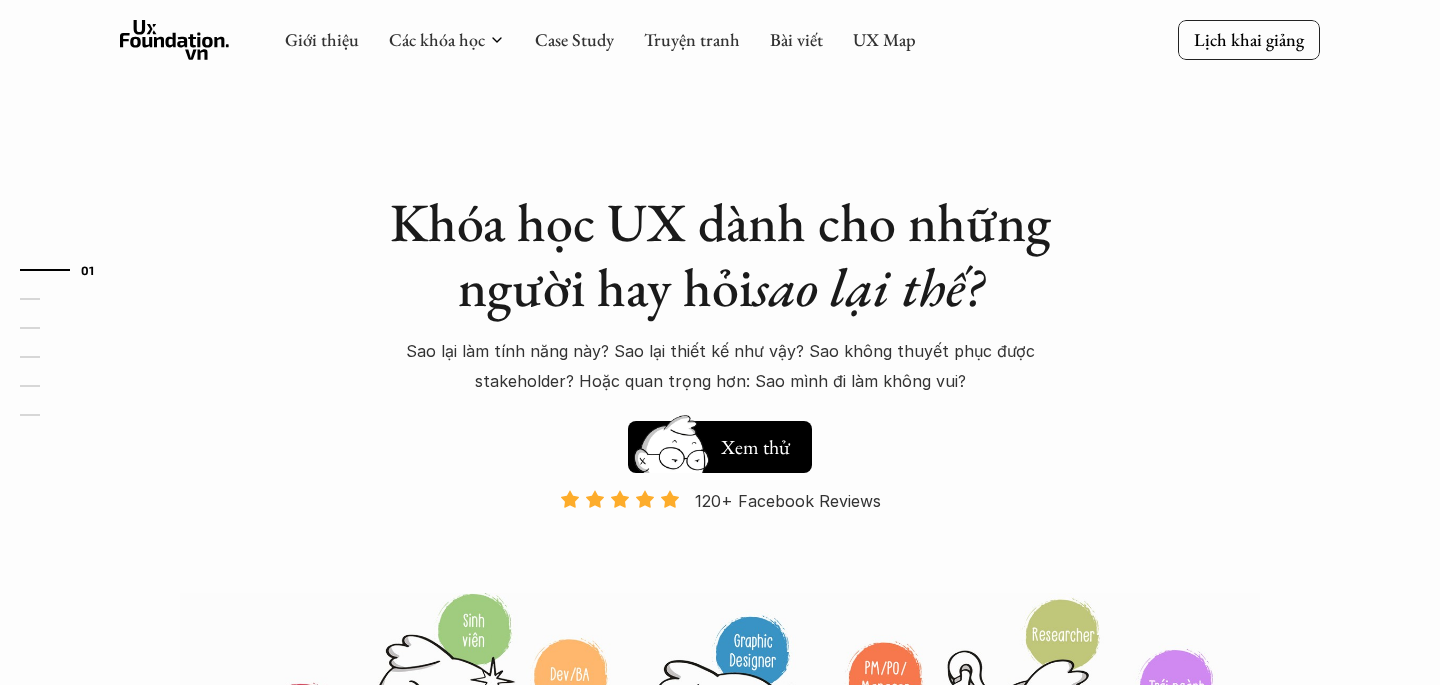 scroll, scrollTop: 0, scrollLeft: 0, axis: both 